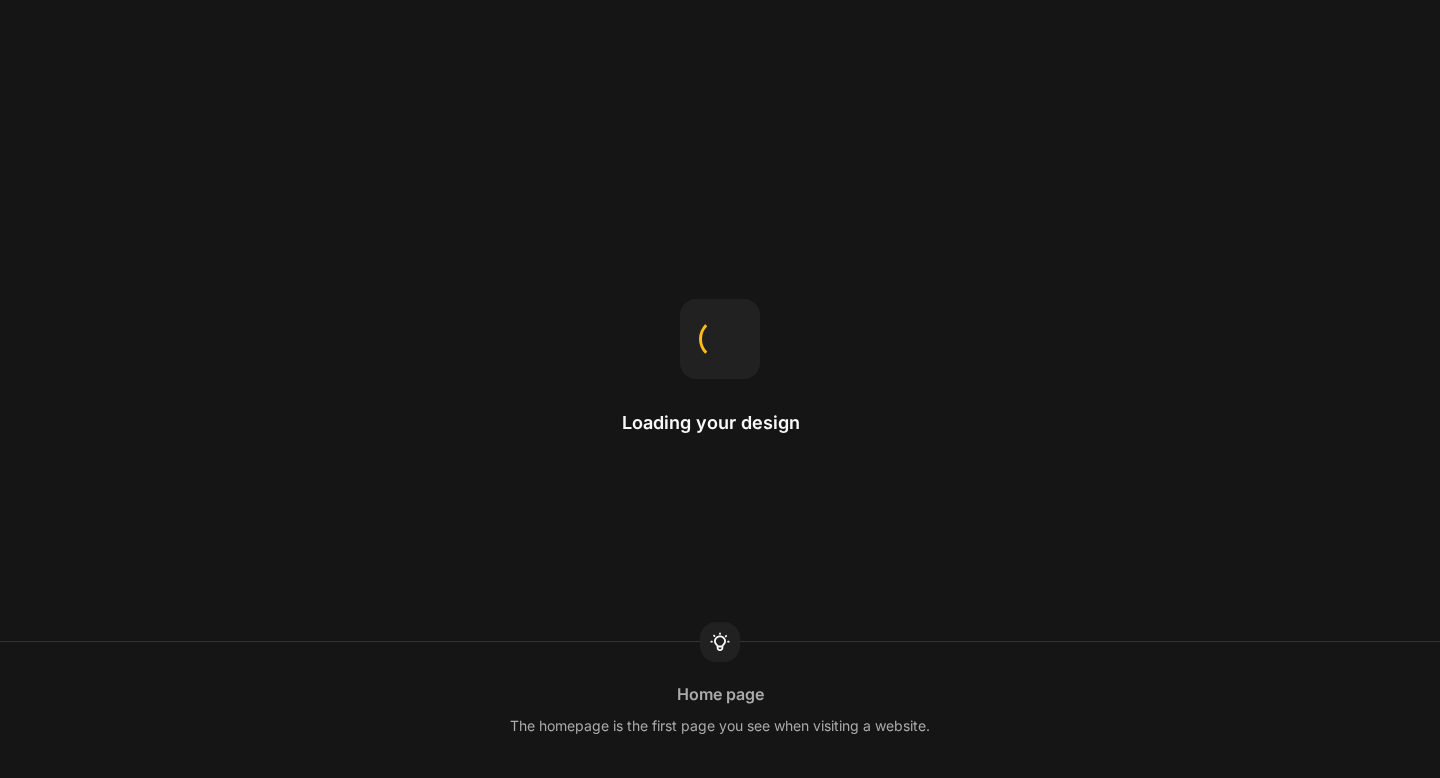 scroll, scrollTop: 0, scrollLeft: 0, axis: both 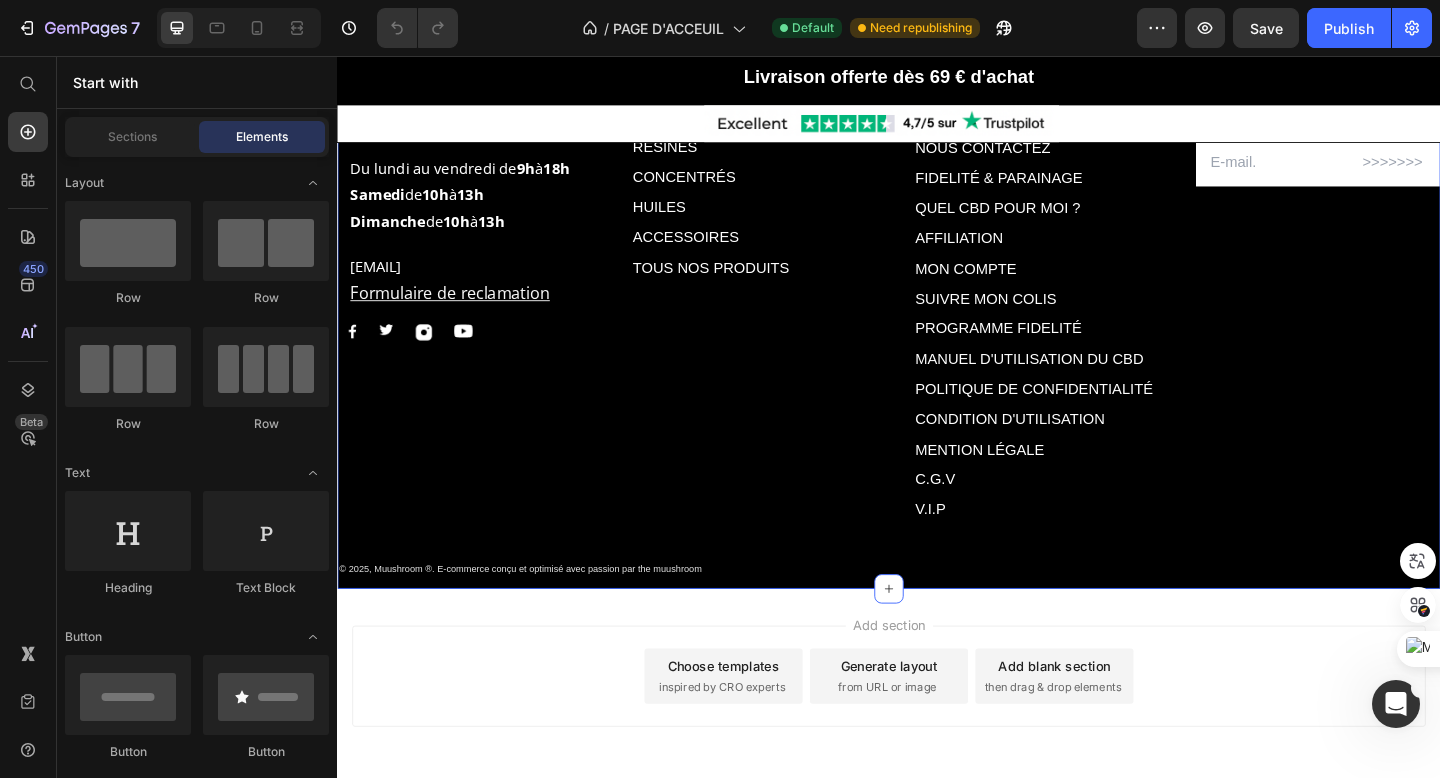 click on "Nos produits Text block FLEURS Text Block RÉSINES Text Block CONCENTRÉS Text Block HUILES Text Block ACCESSOIRES Text Block TOUS NOS PRODUITS Text Block Informations    Text block A PROPOS DE NOUS Text Block NOUS CONTACTEZ Text Block FIDELITÉ & PARAINAGE Text Block QUEL CBD POUR MOI ? Text Block AFFILIATION Text Block MON COMPTE Text Block SUIVRE MON COLIS Text Block PROGRAMME FIDELITÉ Text Block MANUEL D'UTILISATION DU CBD Text Block POLITIQUE DE CONFIDENTIALITÉ Text Block CONDITION D'UTILISATION Text Block MENTION LÉGALE Text Block C.G.V Text Block V.I.P Text Block Row Rejoignez notre newsletter ! Text block Email Field Row Newsletter Nous contacter Text block +33 756860636 Text block Du lundi au vendredi de  9h  à  18h   Samedi  de  10h  à  13h Dimanche  de  10h  à  13h Text block contact@muushroom.com Formulaire de reclamation Text block Image Image Image Image Row Row Text Block Text Block Row Section 17" at bounding box center (937, 317) 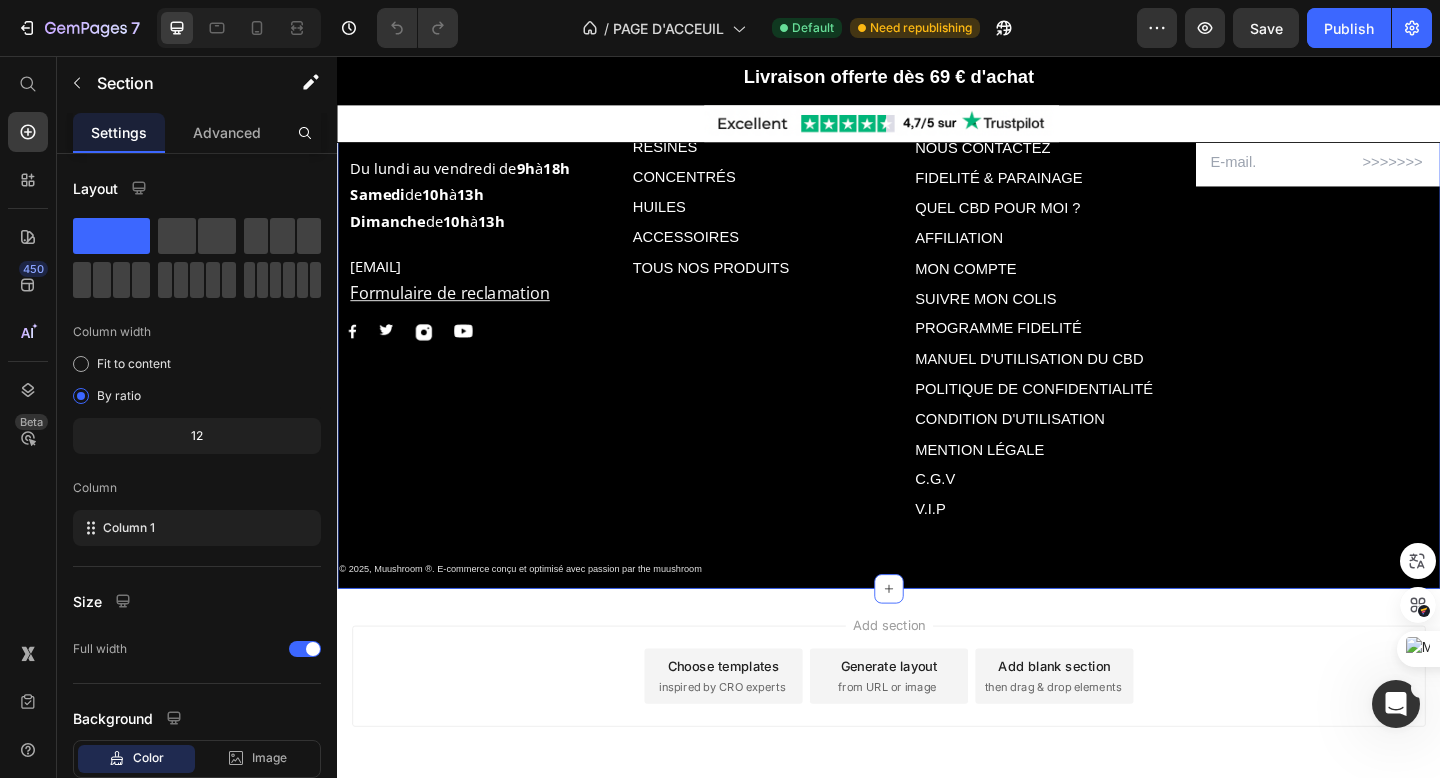 click on "Nos produits Text block FLEURS Text Block RÉSINES Text Block CONCENTRÉS Text Block HUILES Text Block ACCESSOIRES Text Block TOUS NOS PRODUITS Text Block Informations    Text block A PROPOS DE NOUS Text Block NOUS CONTACTEZ Text Block FIDELITÉ & PARAINAGE Text Block QUEL CBD POUR MOI ? Text Block AFFILIATION Text Block MON COMPTE Text Block SUIVRE MON COLIS Text Block PROGRAMME FIDELITÉ Text Block MANUEL D'UTILISATION DU CBD Text Block POLITIQUE DE CONFIDENTIALITÉ Text Block CONDITION D'UTILISATION Text Block MENTION LÉGALE Text Block C.G.V Text Block V.I.P Text Block Row Rejoignez notre newsletter ! Text block Email Field Row Newsletter Nous contacter Text block +33 756860636 Text block Du lundi au vendredi de  9h  à  18h   Samedi  de  10h  à  13h Dimanche  de  10h  à  13h Text block contact@muushroom.com Formulaire de reclamation Text block Image Image Image Image Row Row Text Block Text Block Row Section 17" at bounding box center [937, 317] 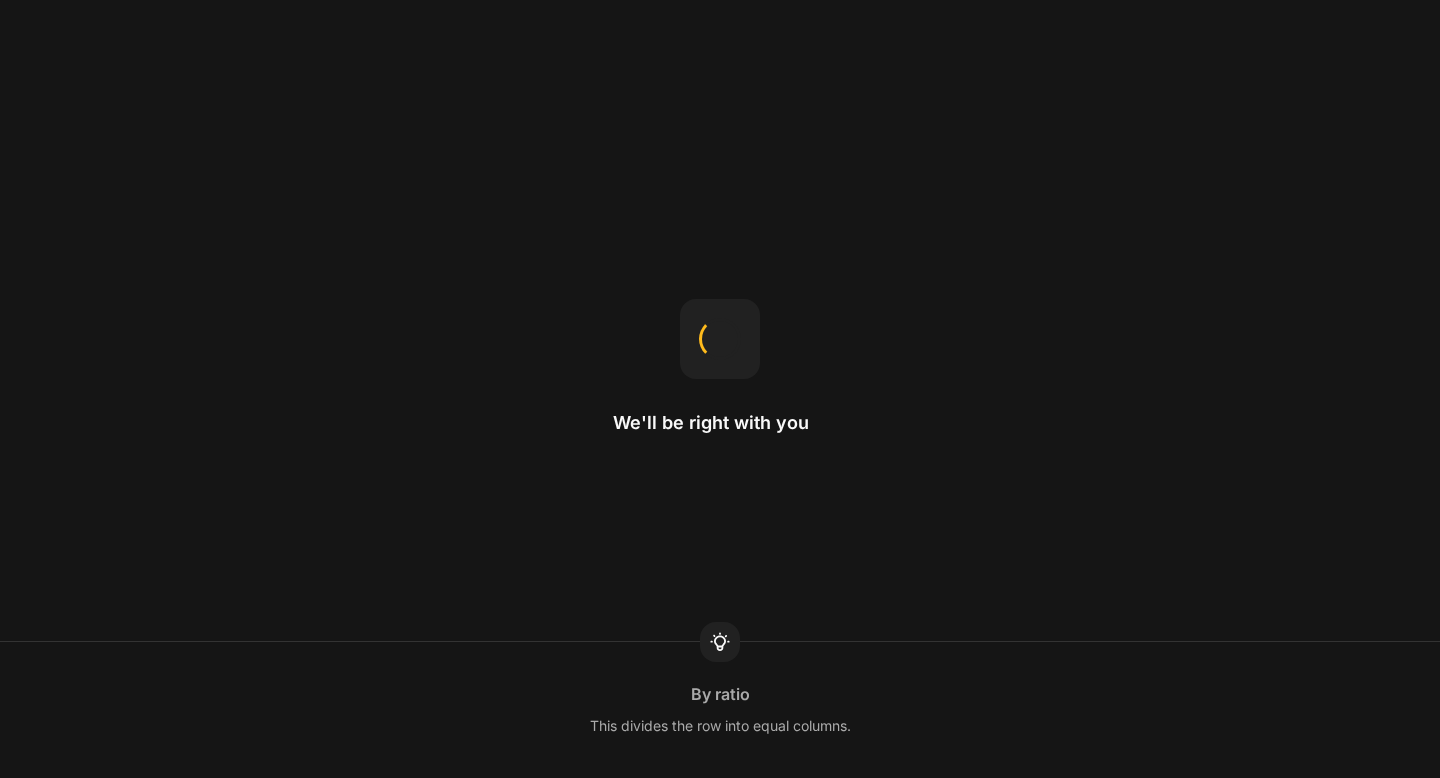 scroll, scrollTop: 0, scrollLeft: 0, axis: both 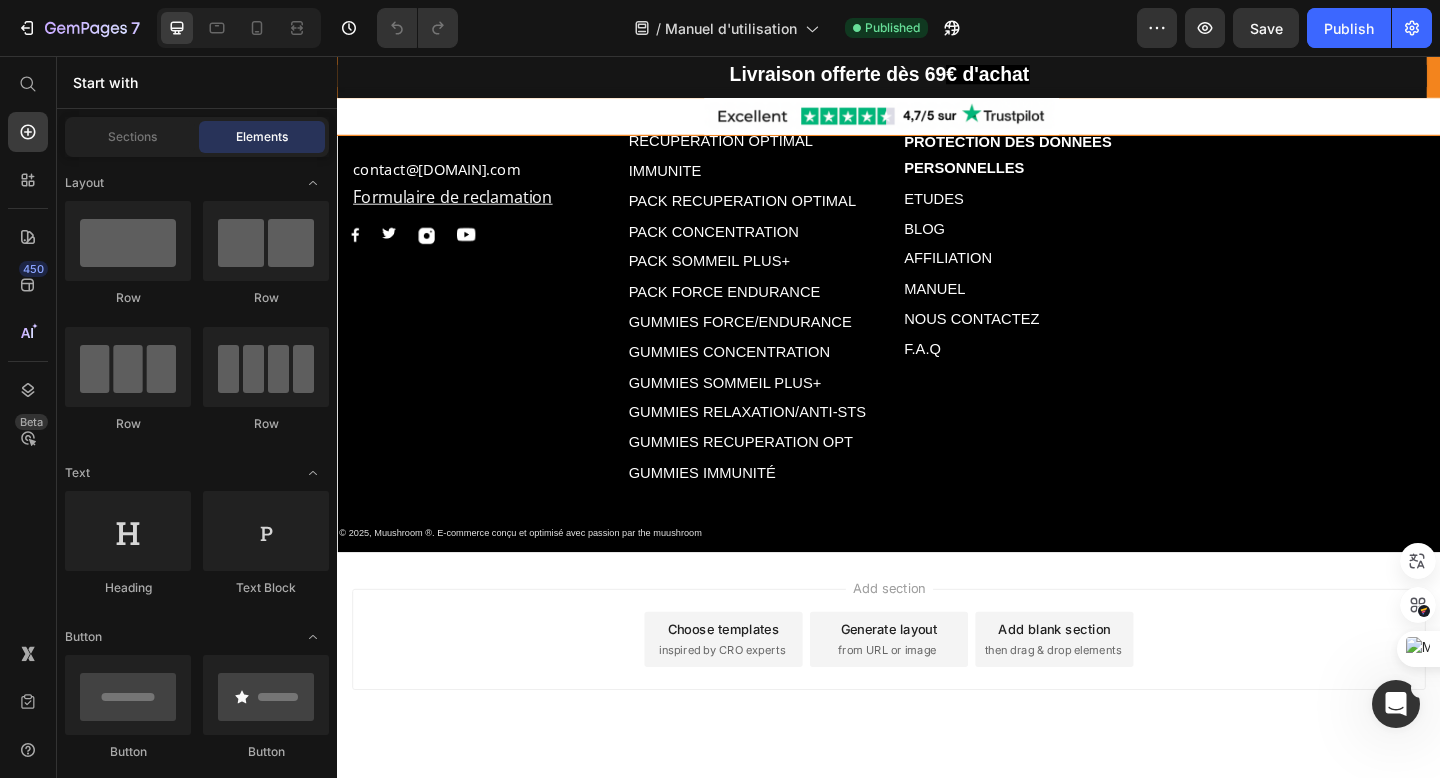 click on "Add section Choose templates inspired by CRO experts Generate layout from URL or image Add blank section then drag & drop elements" at bounding box center (937, 719) 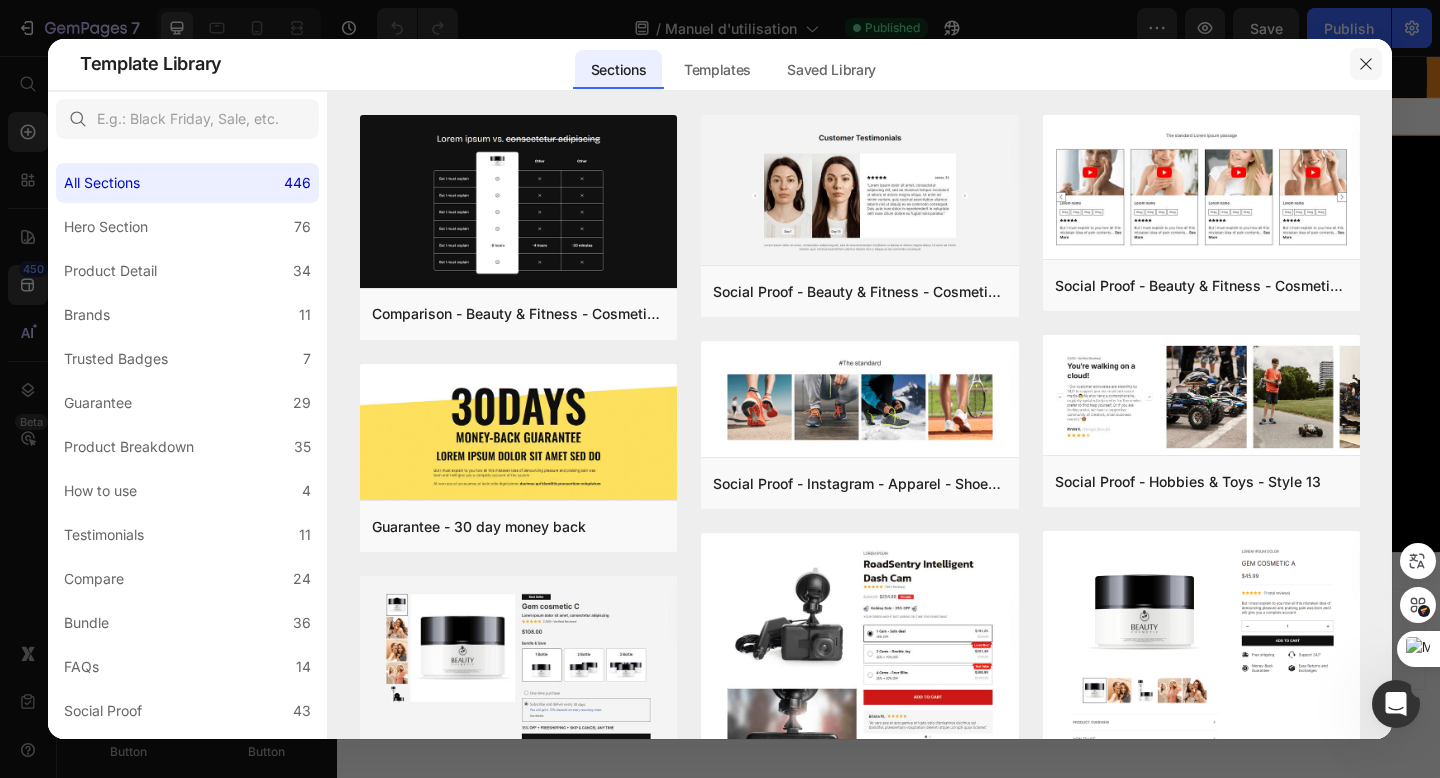click 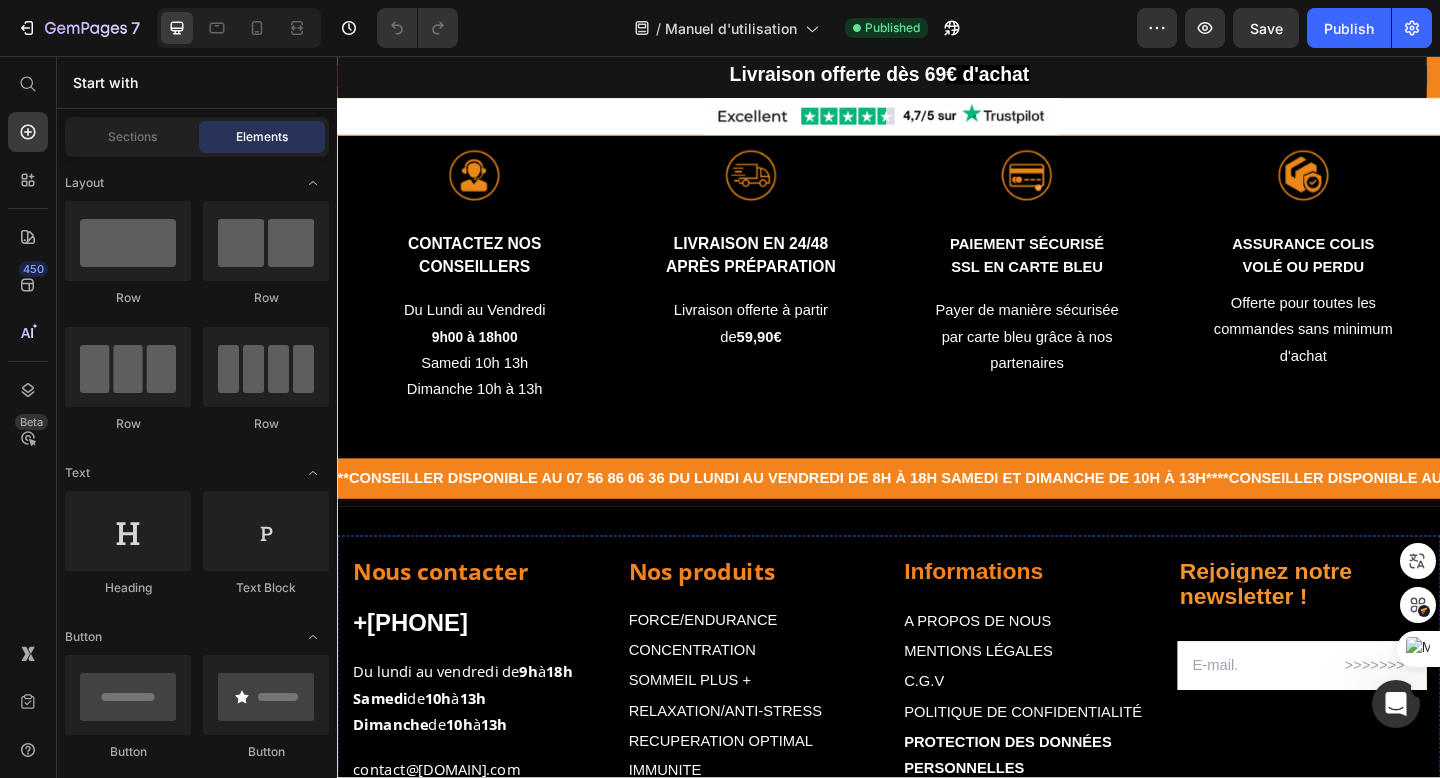 scroll, scrollTop: 4622, scrollLeft: 0, axis: vertical 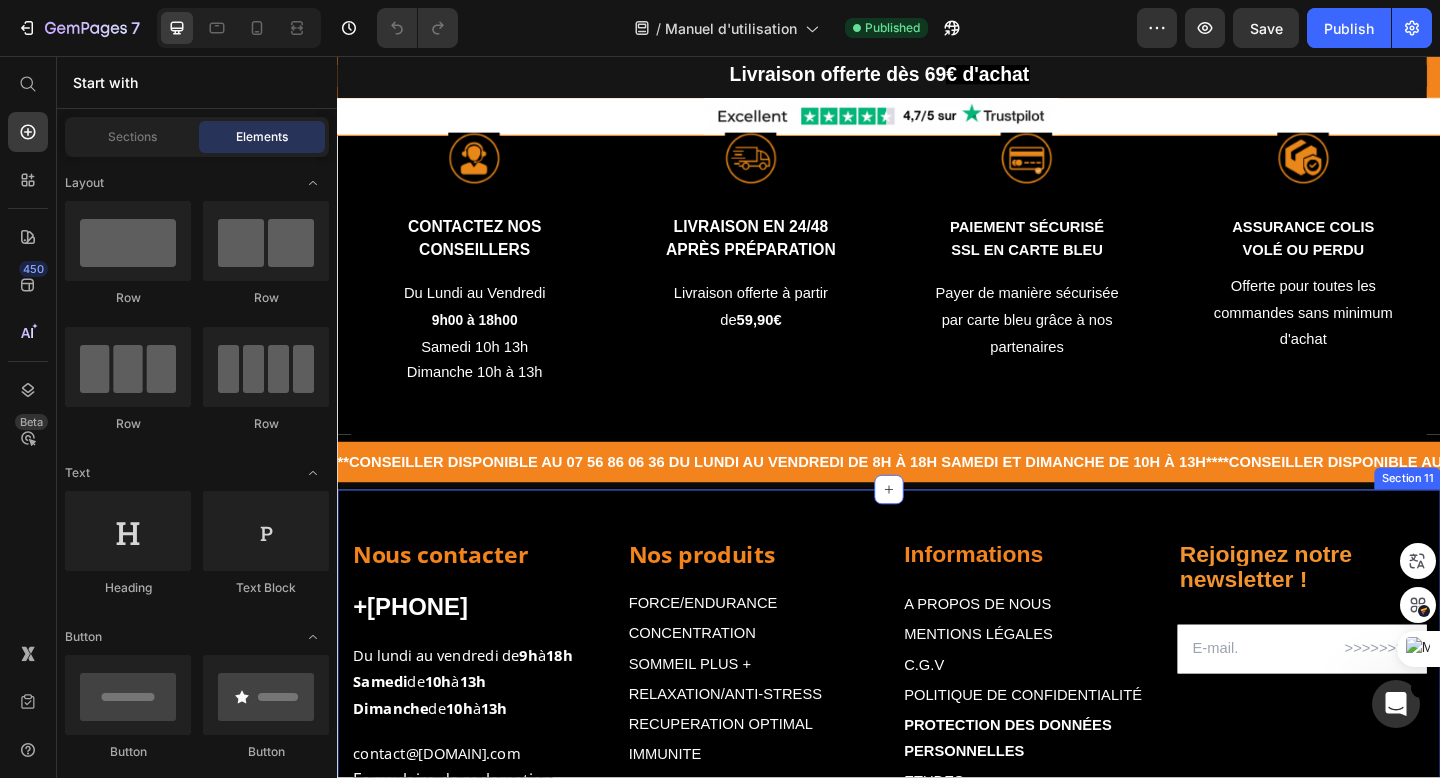 click on "Nos produits Text block FORCE/ENDURANCE Text Block CONCENTRATION Text Block SOMMEIL PLUS + Text Block RELAXATION/ANTI-STRESS Text Block RECUPERATION OPTIMAL Text Block IMMUNITE Text Block PACK RECUPERATION OPTIMAL Text Block PACK CONCENTRATION Text Block PACK SOMMEIL PLUS+ Text Block PACK FORCE ENDURANCE Text Block GUMMIES FORCE/ENDURANCE Text Block GUMMIES CONCENTRATION Text Block GUMMIES SOMMEIL PLUS+ Text Block GUMMIES RELAXATION/ANTI-STS Text Block GUMMIES RECUPERATION OPT Text Block GUMMIES IMMUNITÉ Text Block Informations    Text block A PROPOS DE NOUS Text Block MENTIONS LÉGALES Text Block C.G.V Text Block POLITIQUE DE CONFIDENTIALITÉ Text Block PROTECTION DES DONNÉES   PERSONNELLES Text Block ETUDES Text Block BLOG Text Block AFFILIATION Text Block MANUEL Text Block NOUS CONTACTEZ Text Block F.A.Q Text Block Row Rejoignez notre newsletter ! Text block Email Field Row Newsletter Nous contacter Text block +[PHONE] Text block Du lundi au vendredi de  9h  à  18h   Samedi  de  10h  à  13h  de" at bounding box center (937, 879) 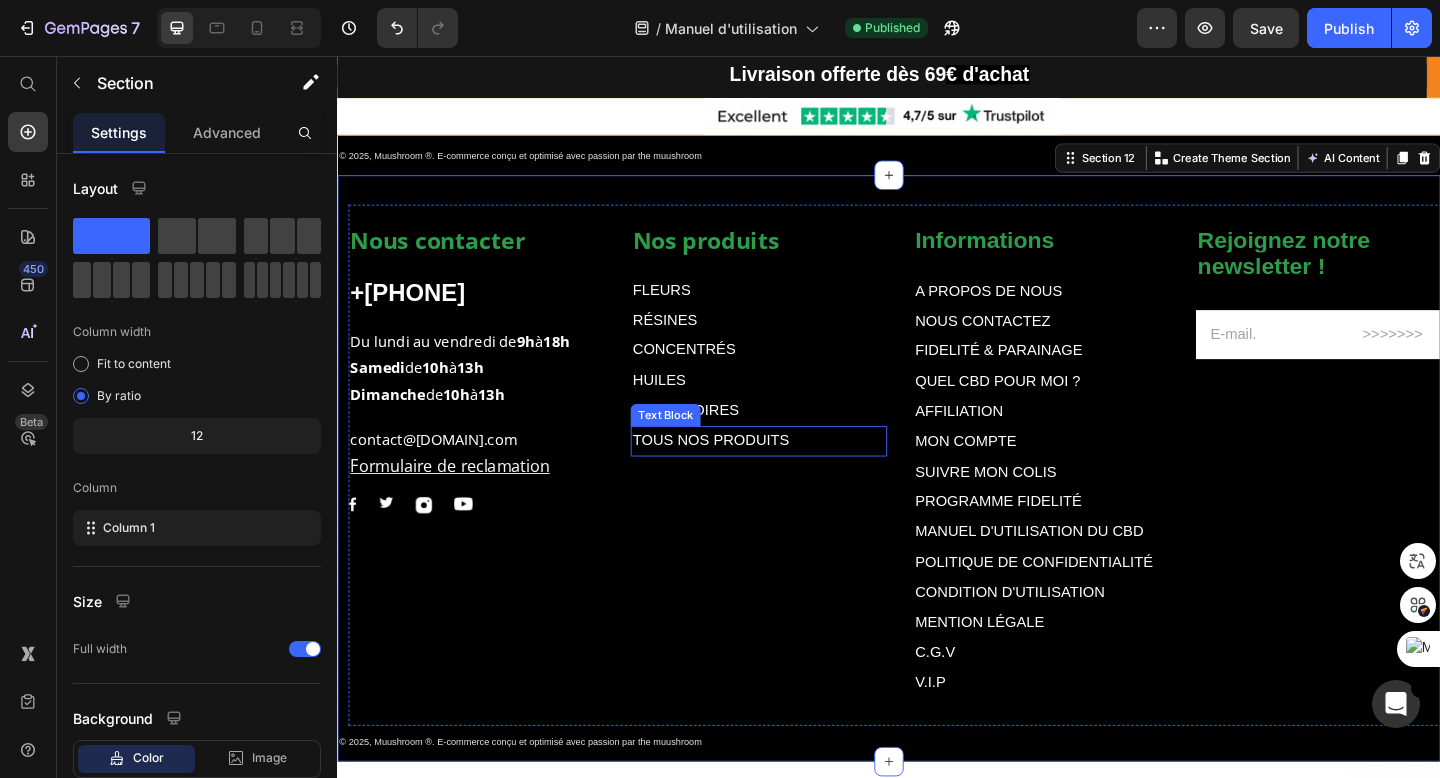 scroll, scrollTop: 5935, scrollLeft: 0, axis: vertical 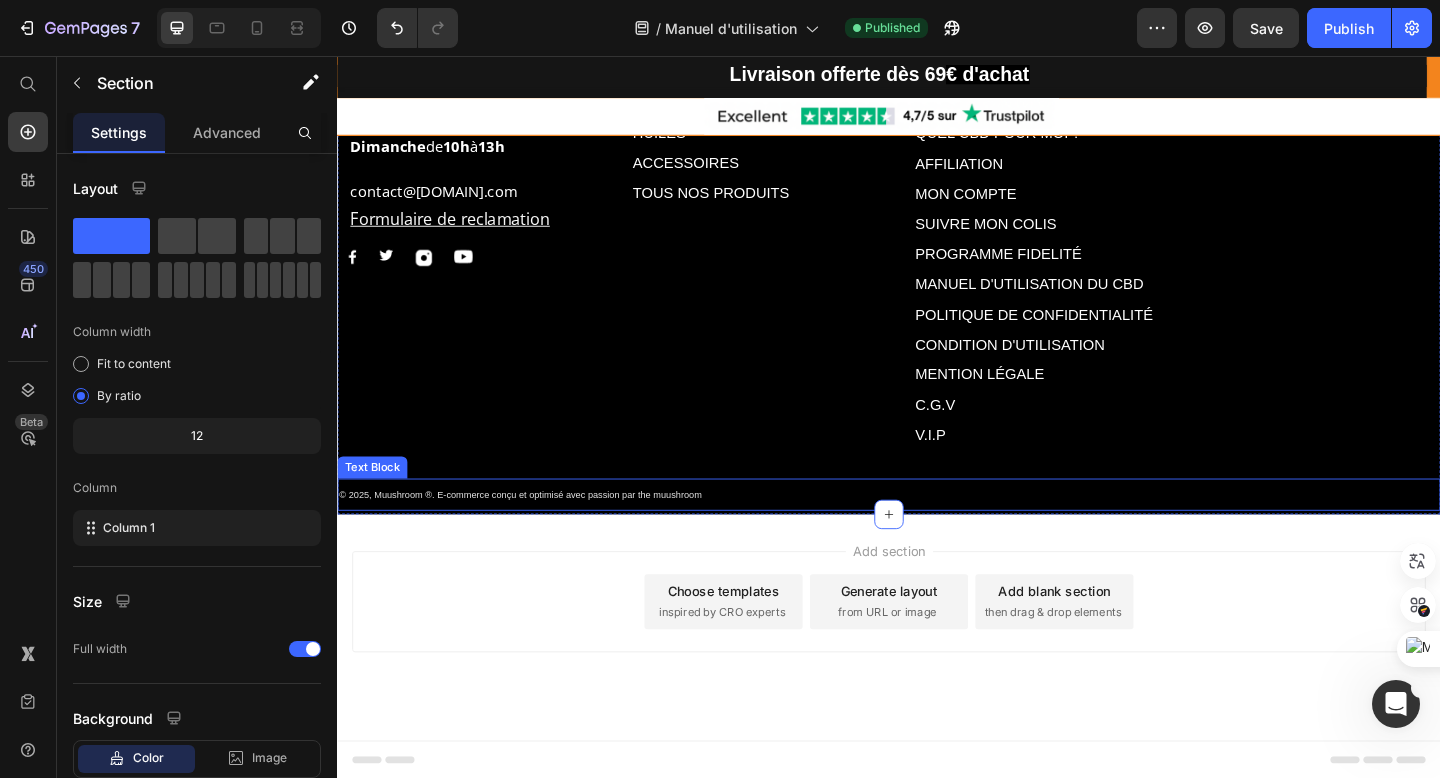 click on "© 2025, Muushroom ®. E-commerce conçu et optimisé avec passion par the muushroom" at bounding box center [536, 533] 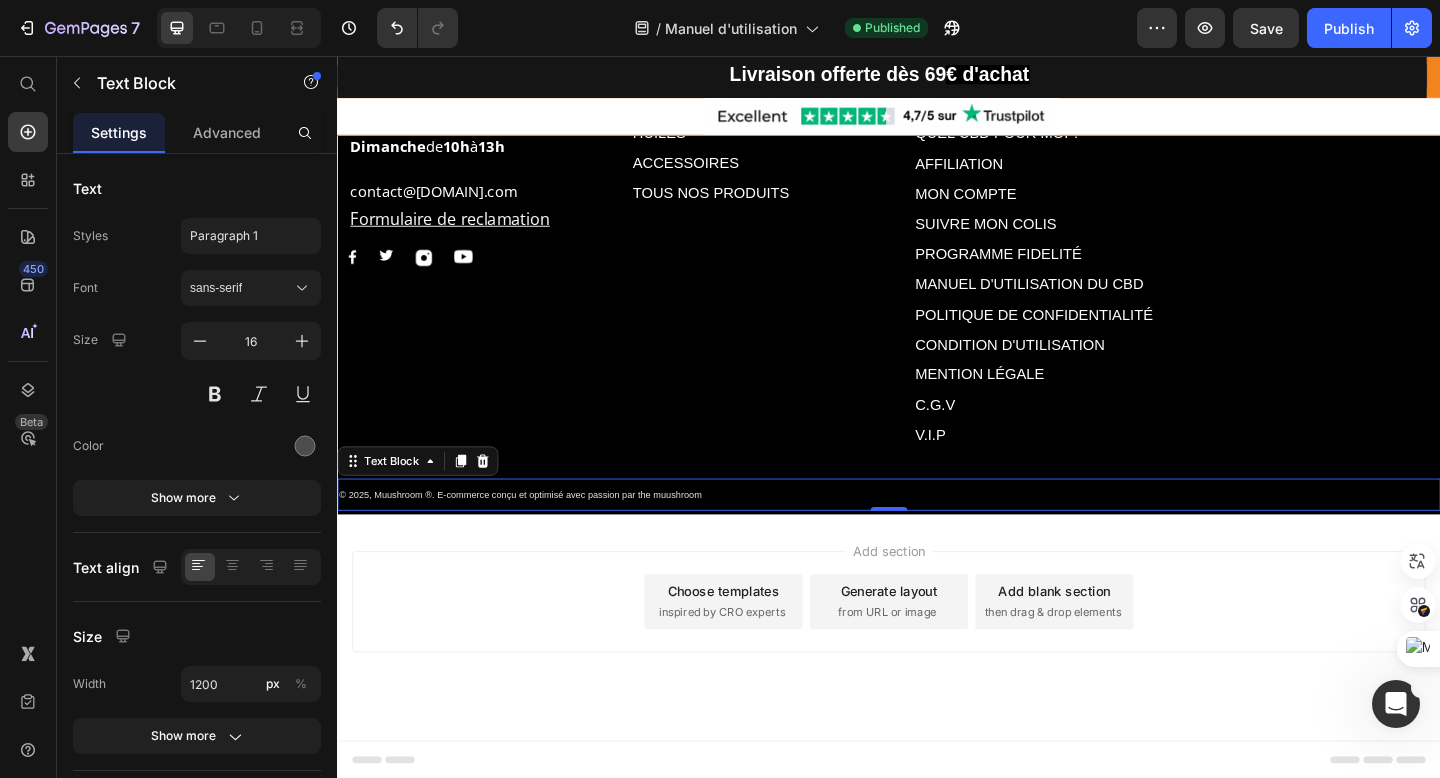 click on "© 2025, Muushroom ®. E-commerce conçu et optimisé avec passion par the muushroom" at bounding box center [536, 533] 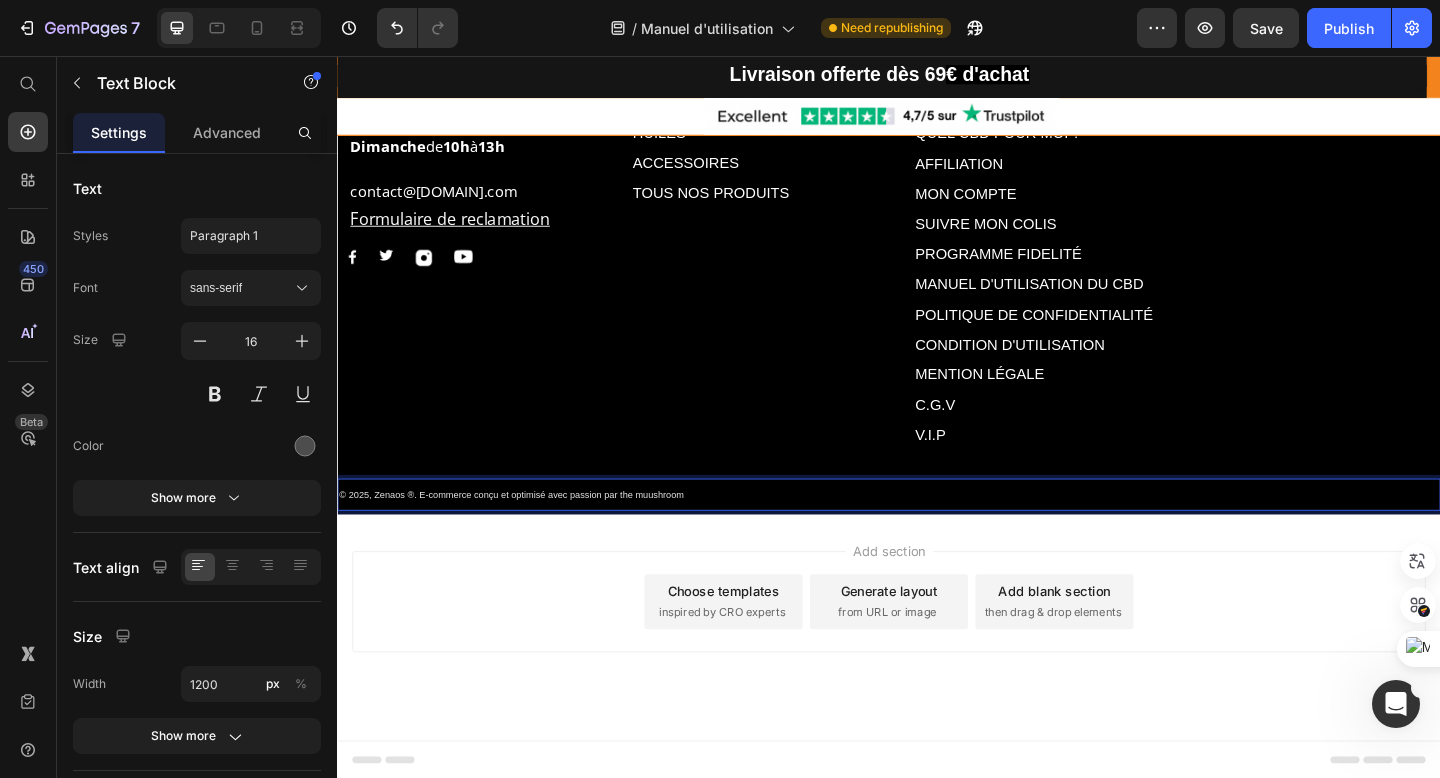 click on "© 2025, Zenaos ®. E-commerce conçu et optimisé avec passion par the muushroom" at bounding box center [937, 533] 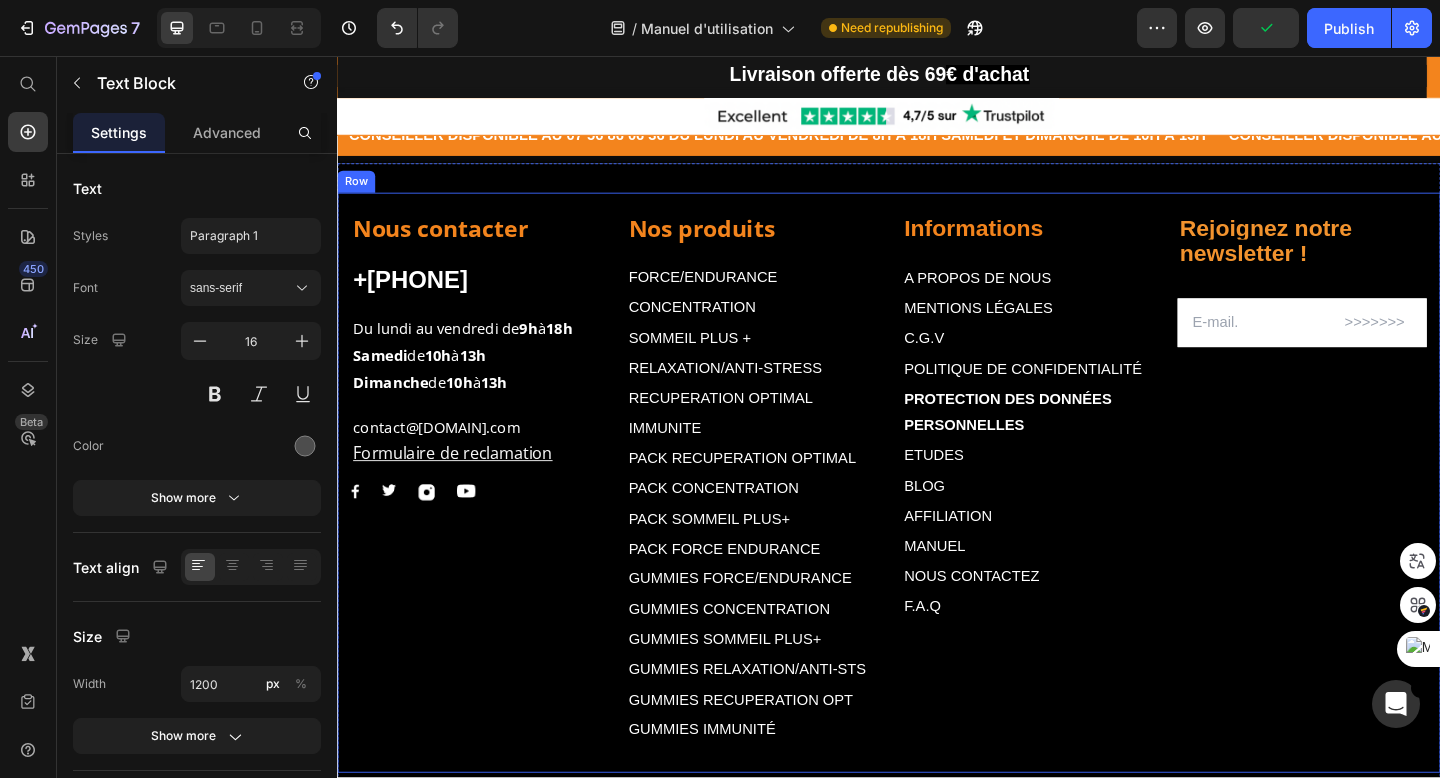 scroll, scrollTop: 4865, scrollLeft: 0, axis: vertical 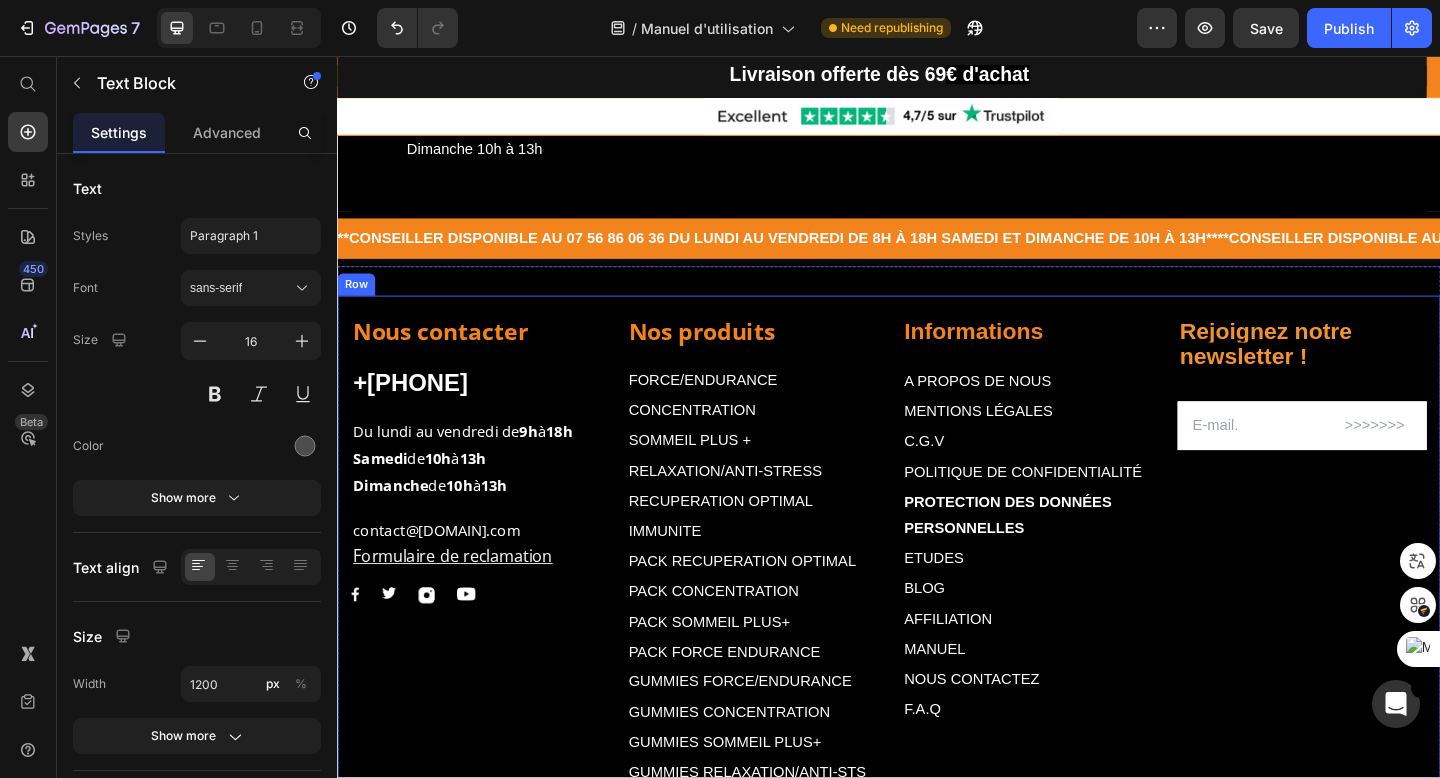 click on "Nos produits Text block FORCE/ENDURANCE Text Block CONCENTRATION Text Block SOMMEIL PLUS + Text Block RELAXATION/ANTI-STRESS Text Block RECUPERATION OPTIMAL Text Block IMMUNITE Text Block PACK RECUPERATION OPTIMAL Text Block PACK CONCENTRATION Text Block PACK SOMMEIL PLUS+ Text Block PACK FORCE ENDURANCE Text Block GUMMIES FORCE/ENDURANCE Text Block GUMMIES CONCENTRATION Text Block GUMMIES SOMMEIL PLUS+ Text Block GUMMIES RELAXATION/ANTI-STS Text Block GUMMIES RECUPERATION OPT Text Block GUMMIES IMMUNITÉ Text Block Informations    Text block A PROPOS DE NOUS Text Block MENTIONS LÉGALES Text Block C.G.V Text Block POLITIQUE DE CONFIDENTIALITÉ Text Block PROTECTION DES DONNÉES   PERSONNELLES Text Block ETUDES Text Block BLOG Text Block AFFILIATION Text Block MANUEL Text Block NOUS CONTACTEZ Text Block F.A.Q Text Block Row Rejoignez notre newsletter ! Text block Email Field Row Newsletter Nous contacter Text block +[PHONE] Text block Du lundi au vendredi de  9h  à  18h   Samedi  de  10h  à  13h  de" at bounding box center (937, 632) 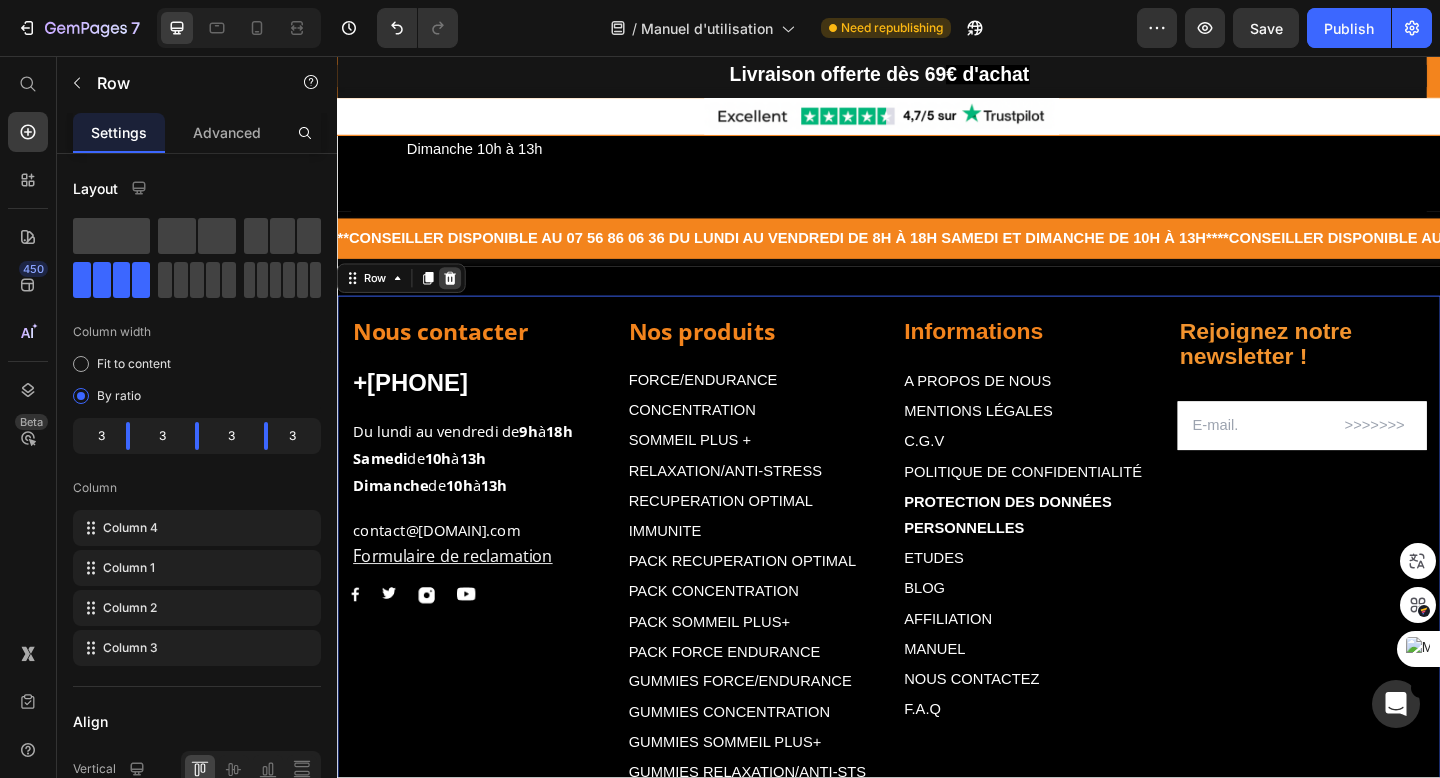 click 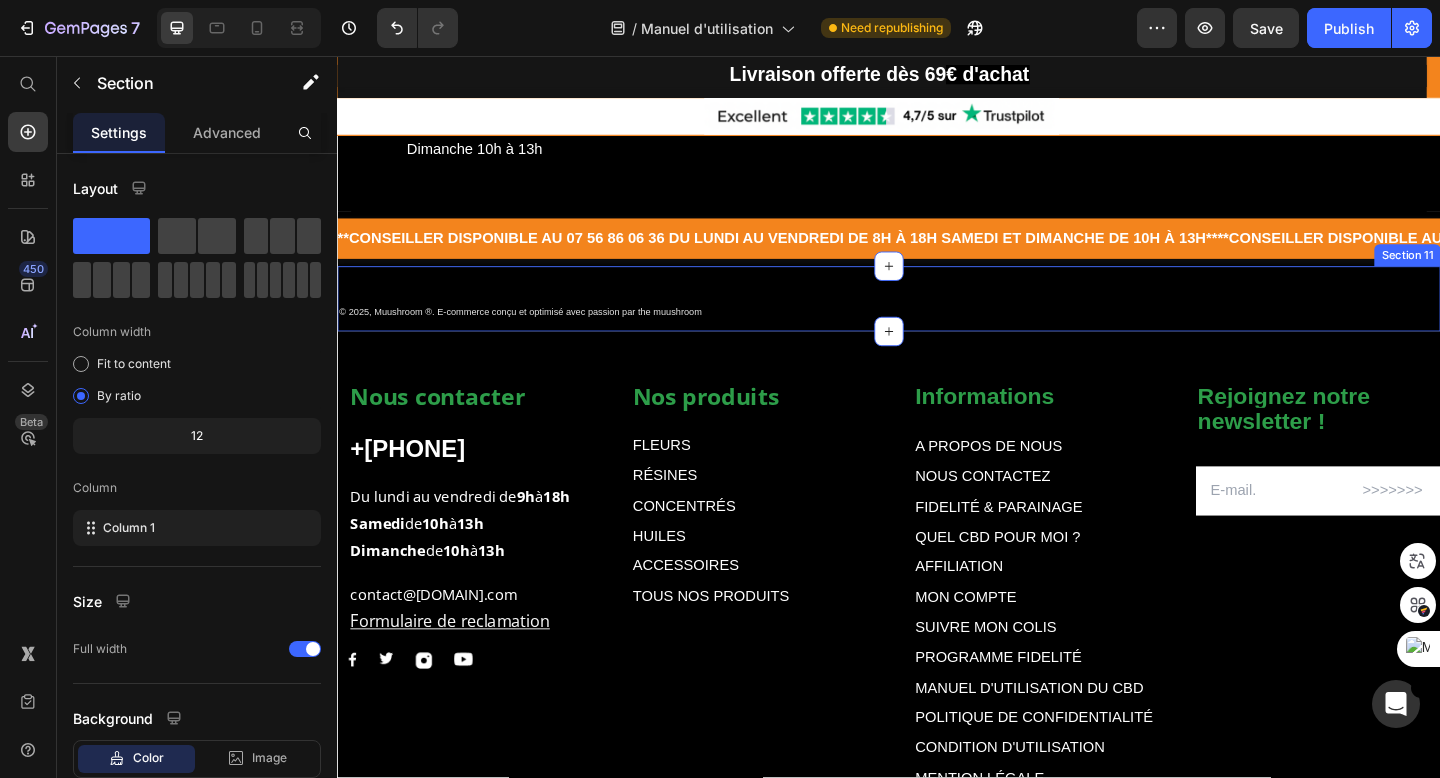 click on "© [YEAR], [BRAND] ®. E-commerce conçu et optimisé avec passion par the muushroom Text Block Text Block Row Section 11" at bounding box center (937, 320) 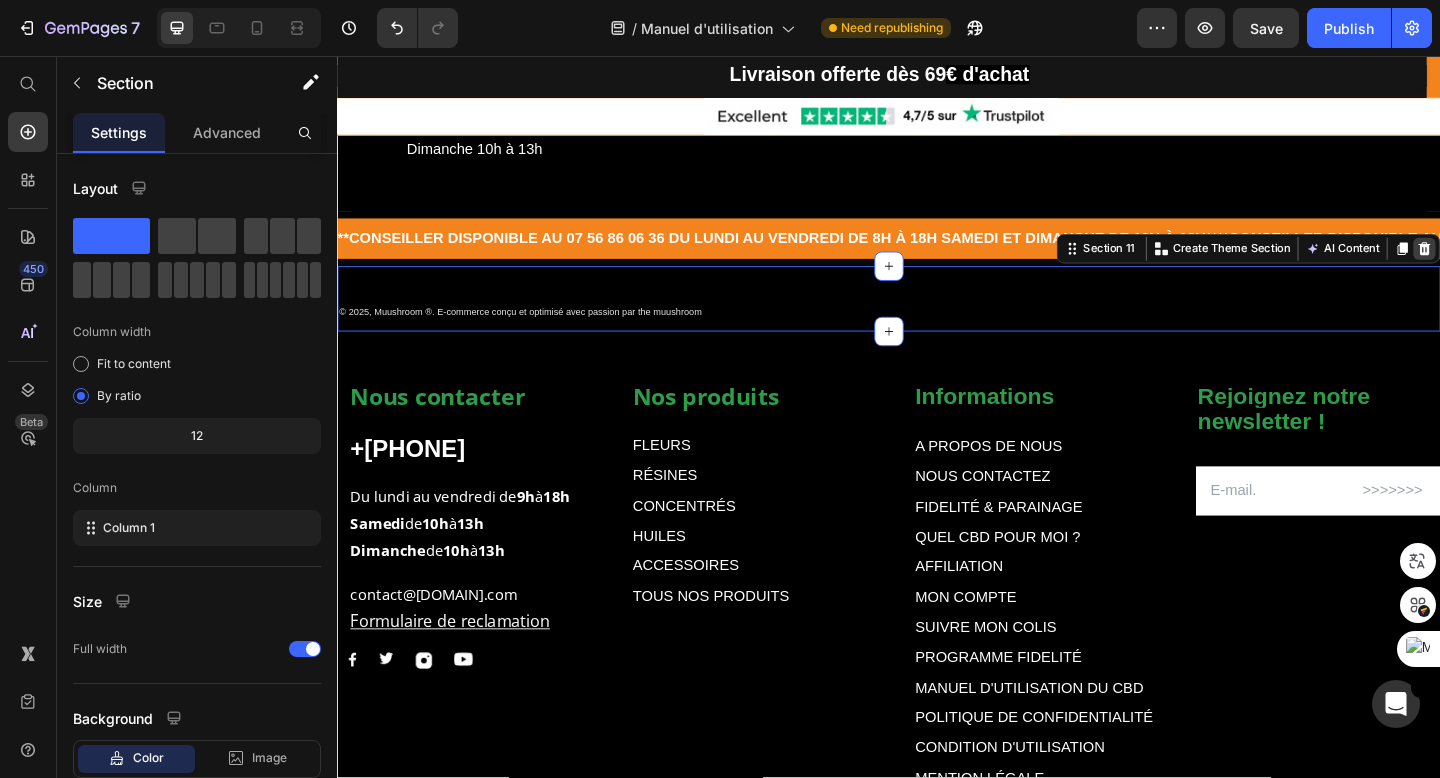 click 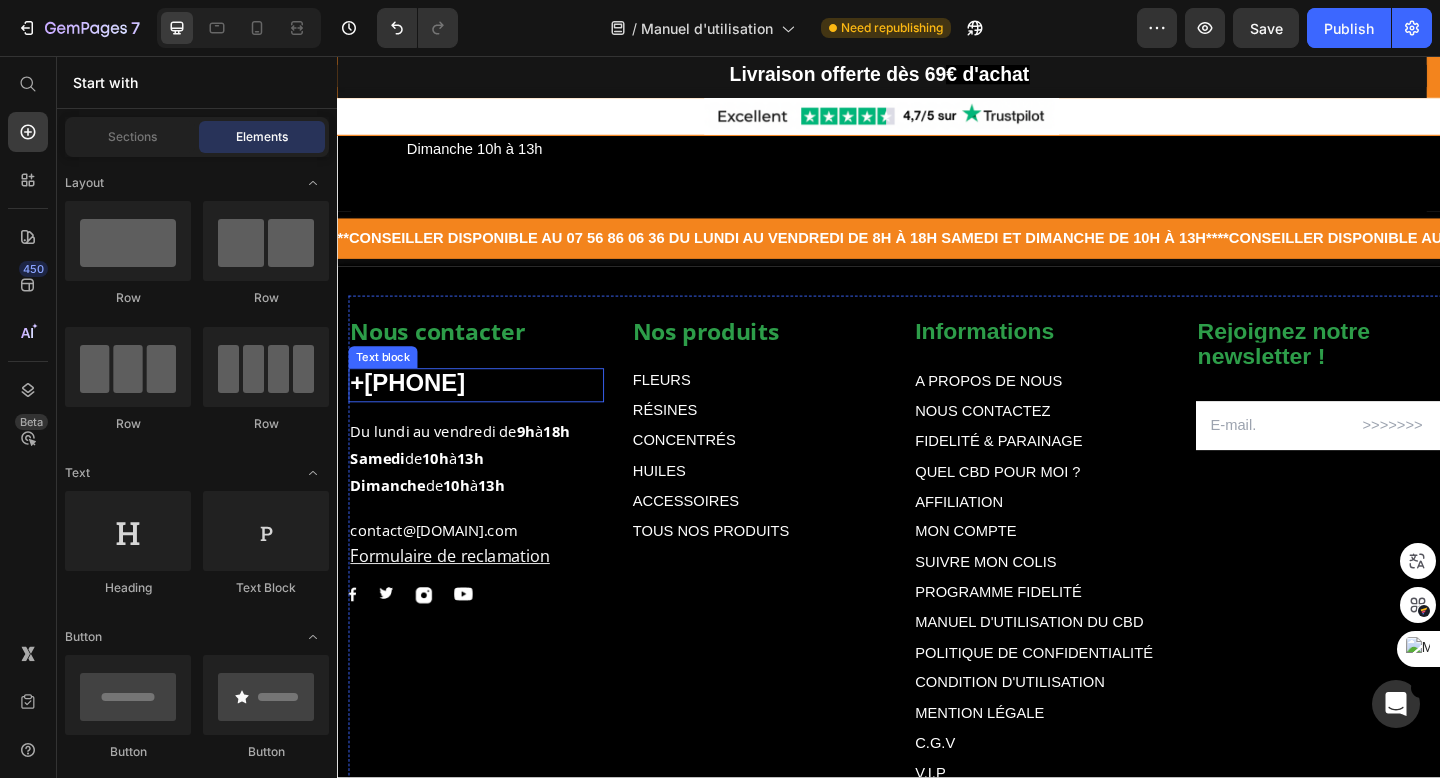 click on "+[PHONE]" at bounding box center (413, 412) 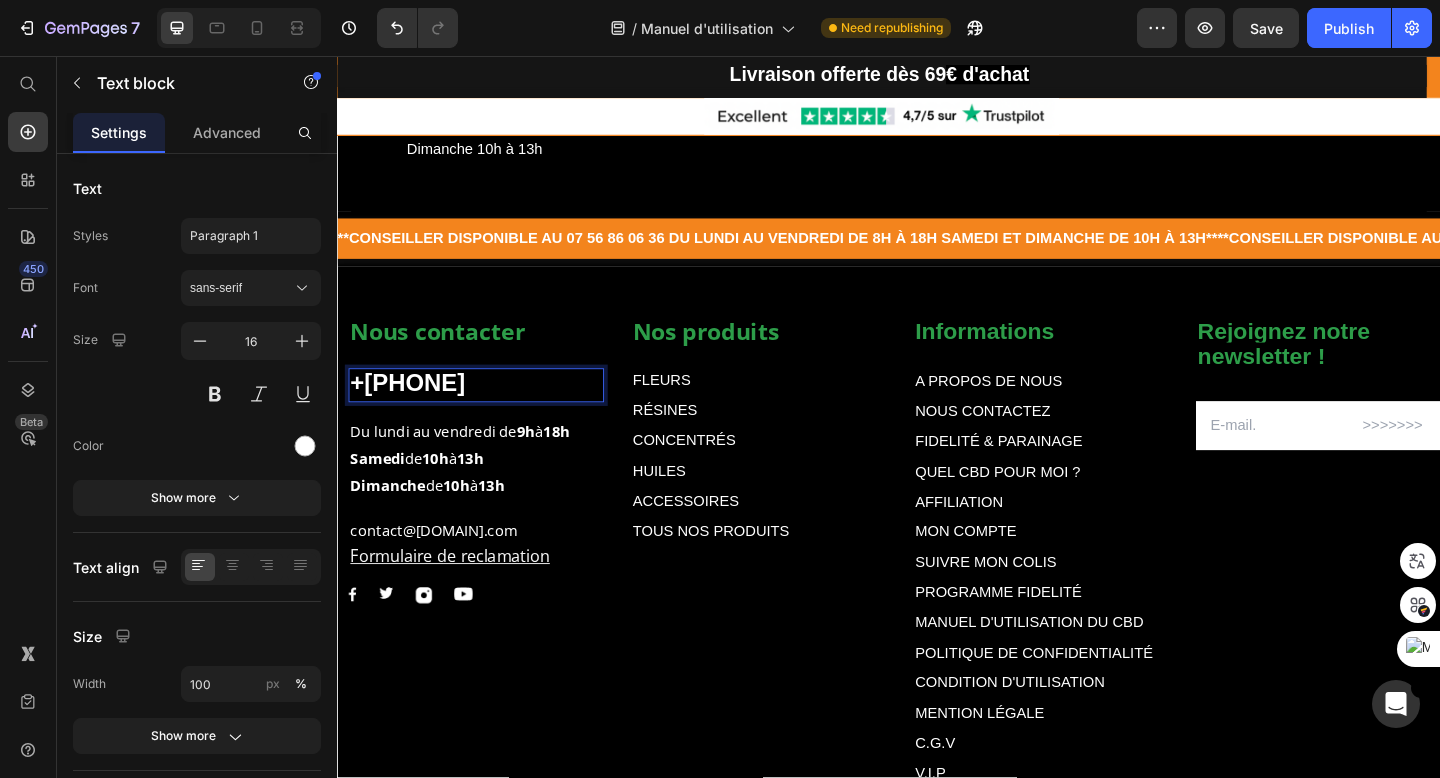 click on "+[PHONE]" at bounding box center [488, 414] 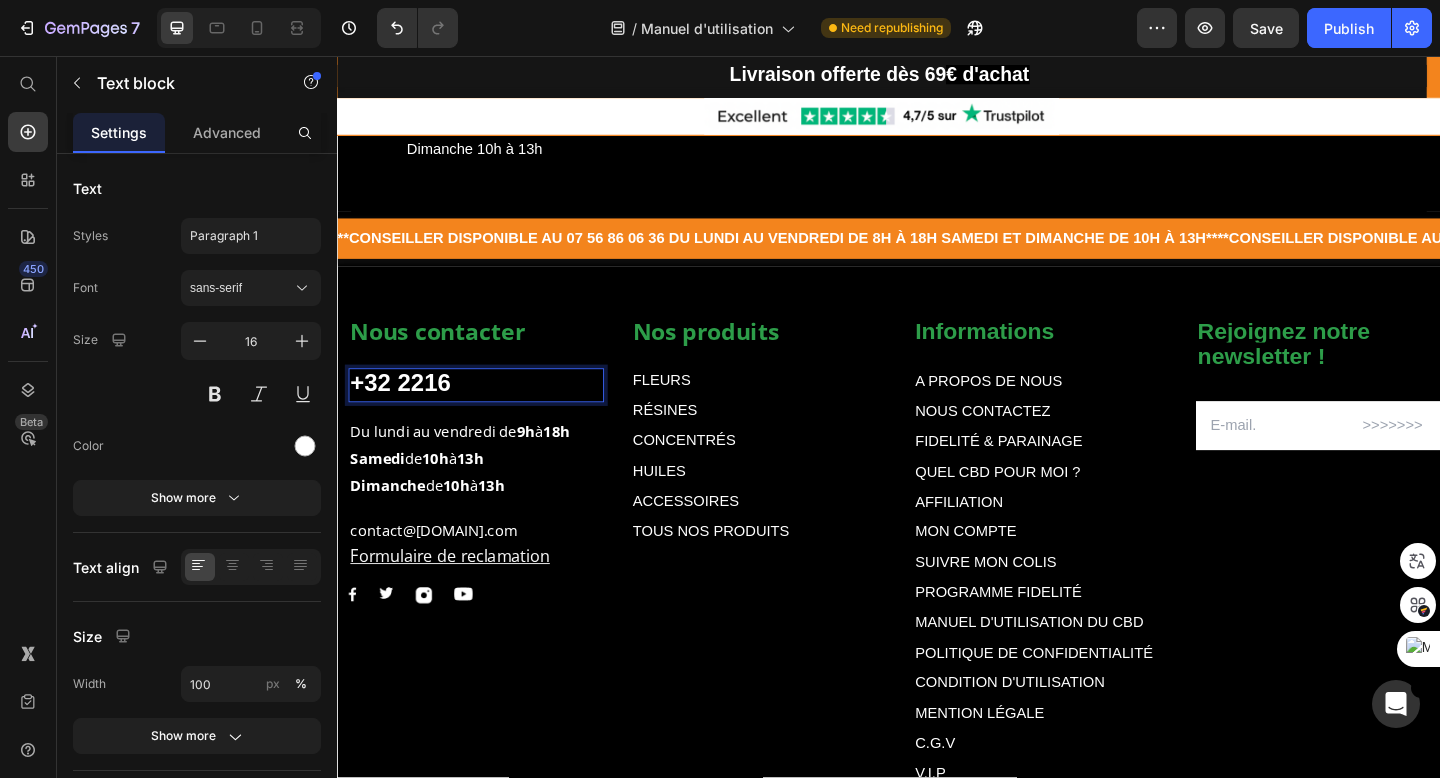 click on "+32 2216" at bounding box center (488, 414) 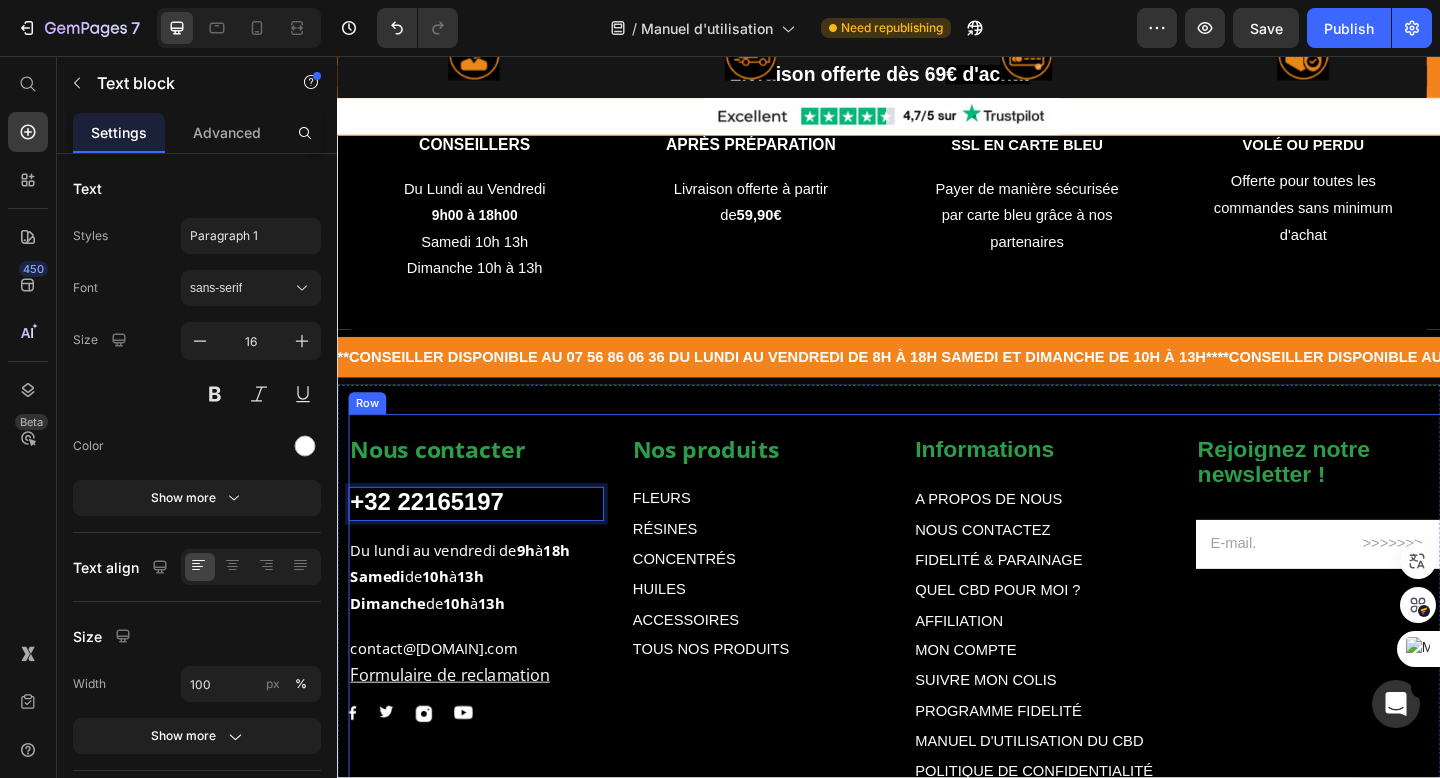scroll, scrollTop: 4701, scrollLeft: 0, axis: vertical 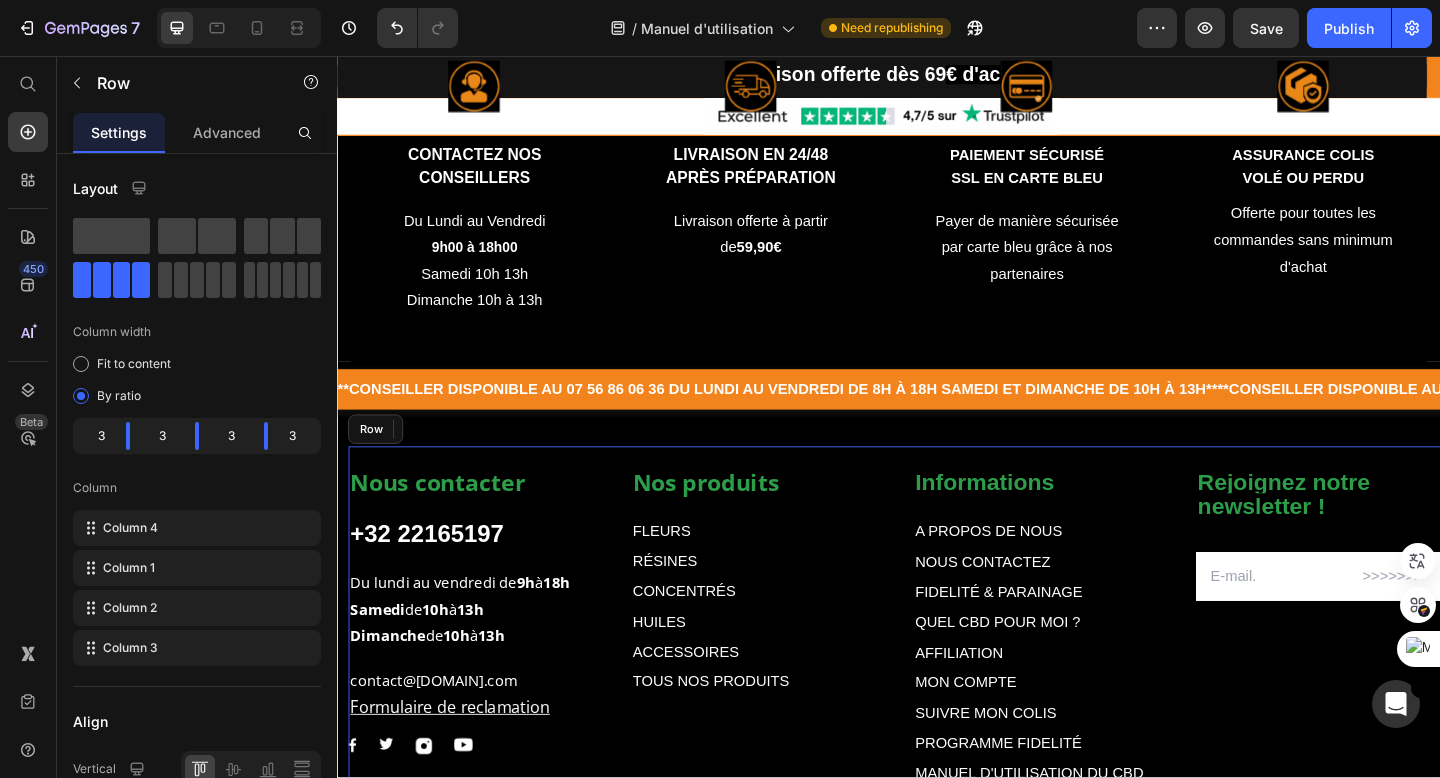 click on "Nos produits Text block FLEURS Text Block RÉSINES Text Block CONCENTRÉS Text Block HUILES Text Block ACCESSOIRES Text Block TOUS NOS PRODUITS Text Block Informations    Text block A PROPOS DE NOUS Text Block NOUS CONTACTEZ Text Block FIDELITÉ & PARAINAGE Text Block QUEL CBD POUR MOI ? Text Block AFFILIATION Text Block MON COMPTE Text Block SUIVRE MON COLIS Text Block PROGRAMME FIDELITÉ Text Block MANUEL D'UTILISATION DU CBD Text Block POLITIQUE DE CONFIDENTIALITÉ Text Block CONDITION D'UTILISATION Text Block MENTION LÉGALE Text Block C.G.V Text Block V.I.P Text Block Row Rejoignez notre newsletter ! Text block Email Field Row Newsletter Nous contacter Text block +32 22165197 Text block   0 Du lundi au vendredi de  9h  à  18h   Samedi  de  10h  à  13h Dimanche  de  10h  à  13h Text block contact@muushroom.com Formulaire de reclamation Text block Image Image Image Image Row Row" at bounding box center (949, 764) 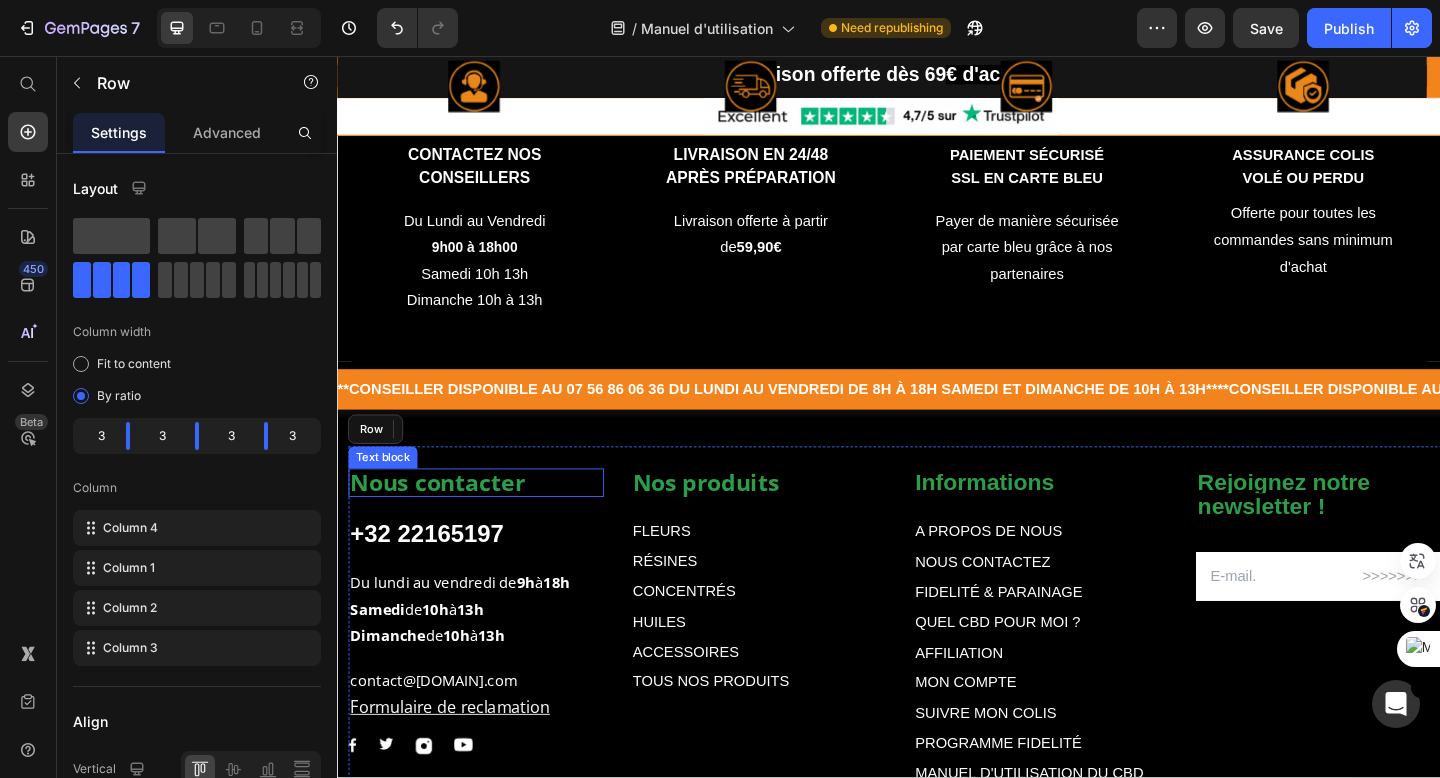 scroll, scrollTop: 4741, scrollLeft: 0, axis: vertical 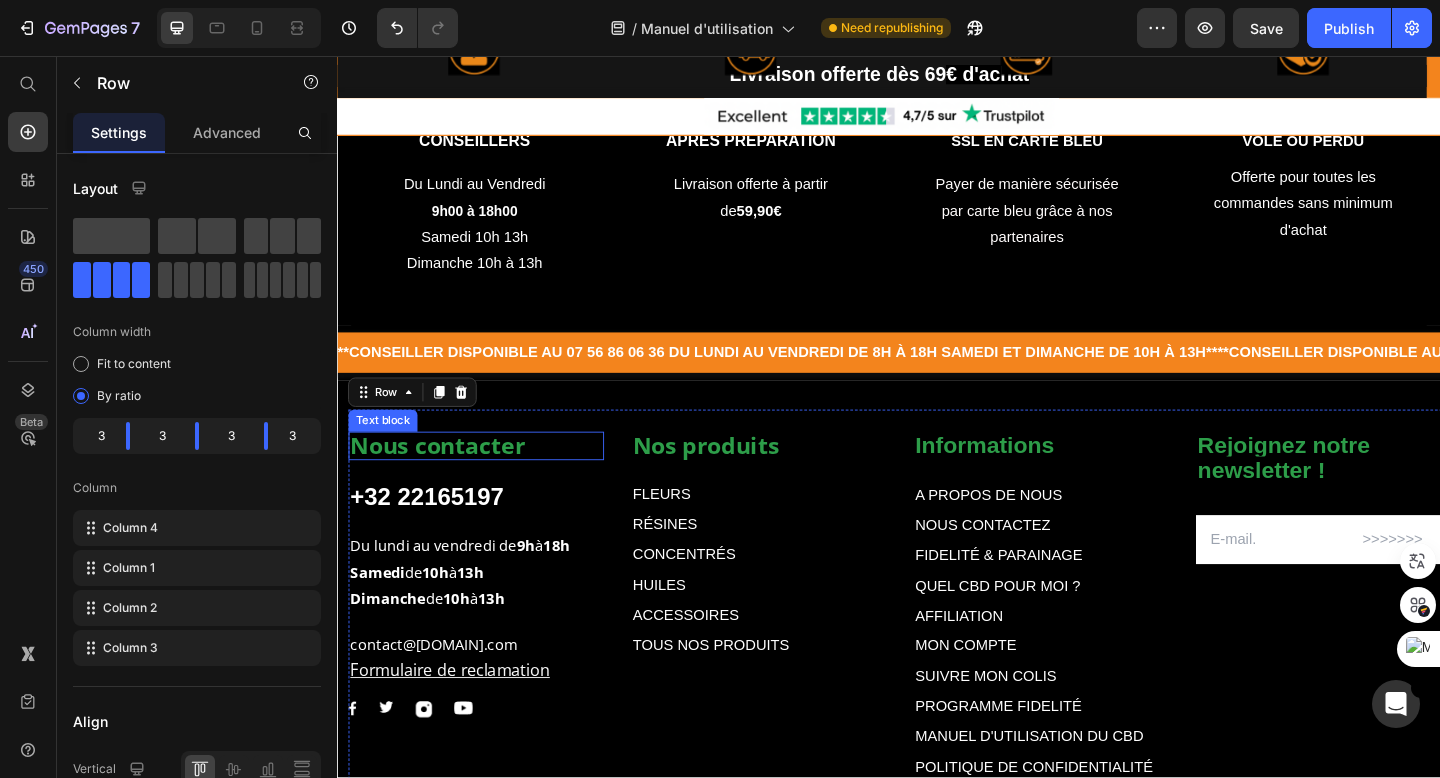 click on "Nous contacter" at bounding box center (446, 479) 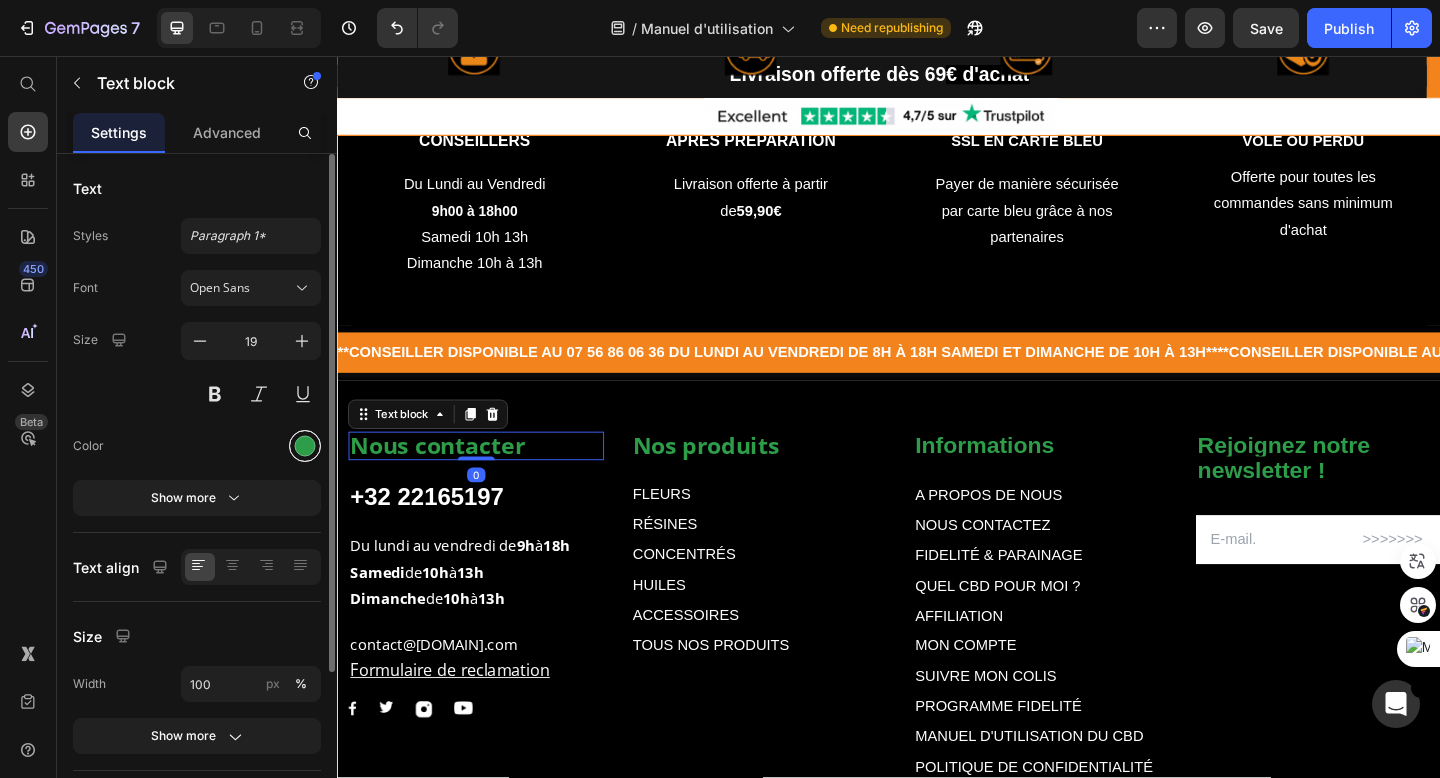 click at bounding box center (305, 446) 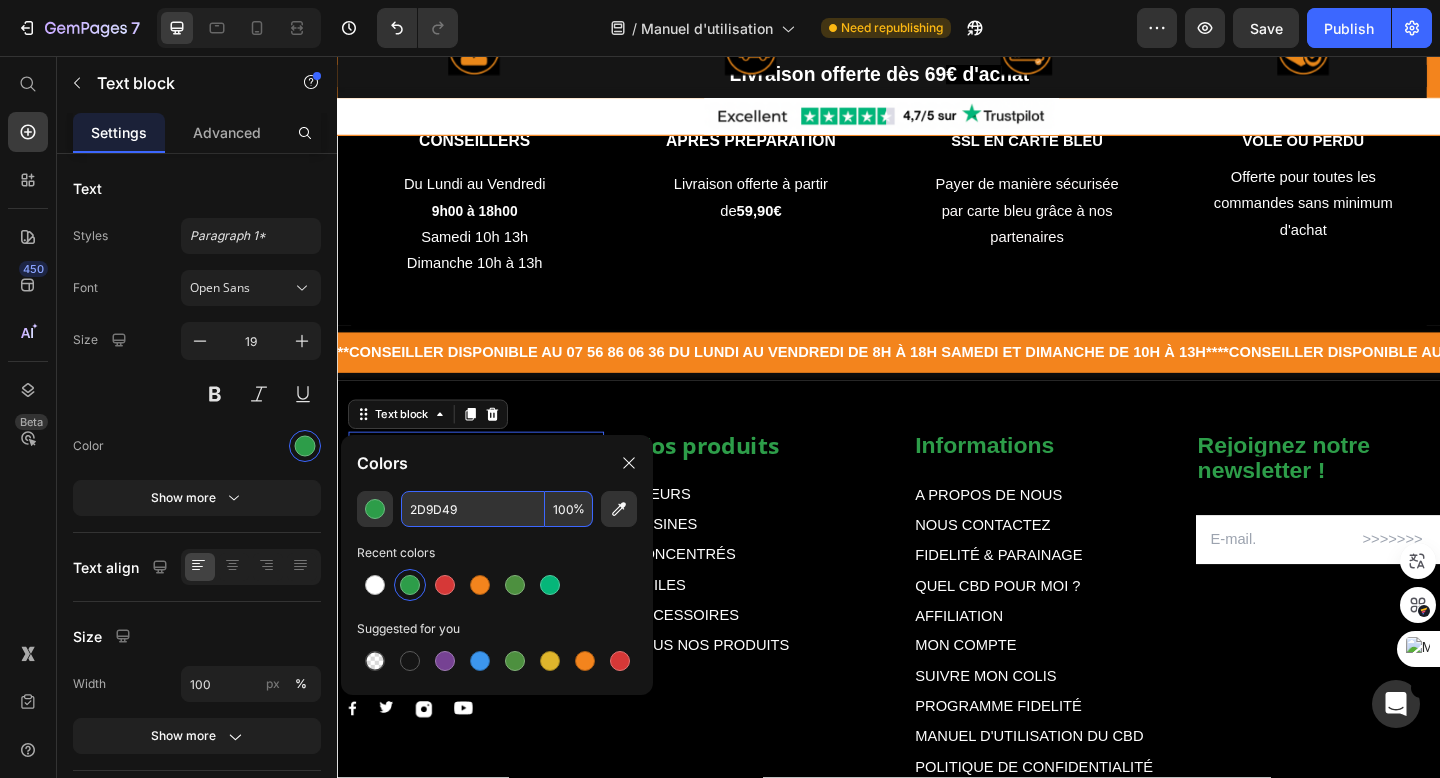 click on "2D9D49" at bounding box center (473, 509) 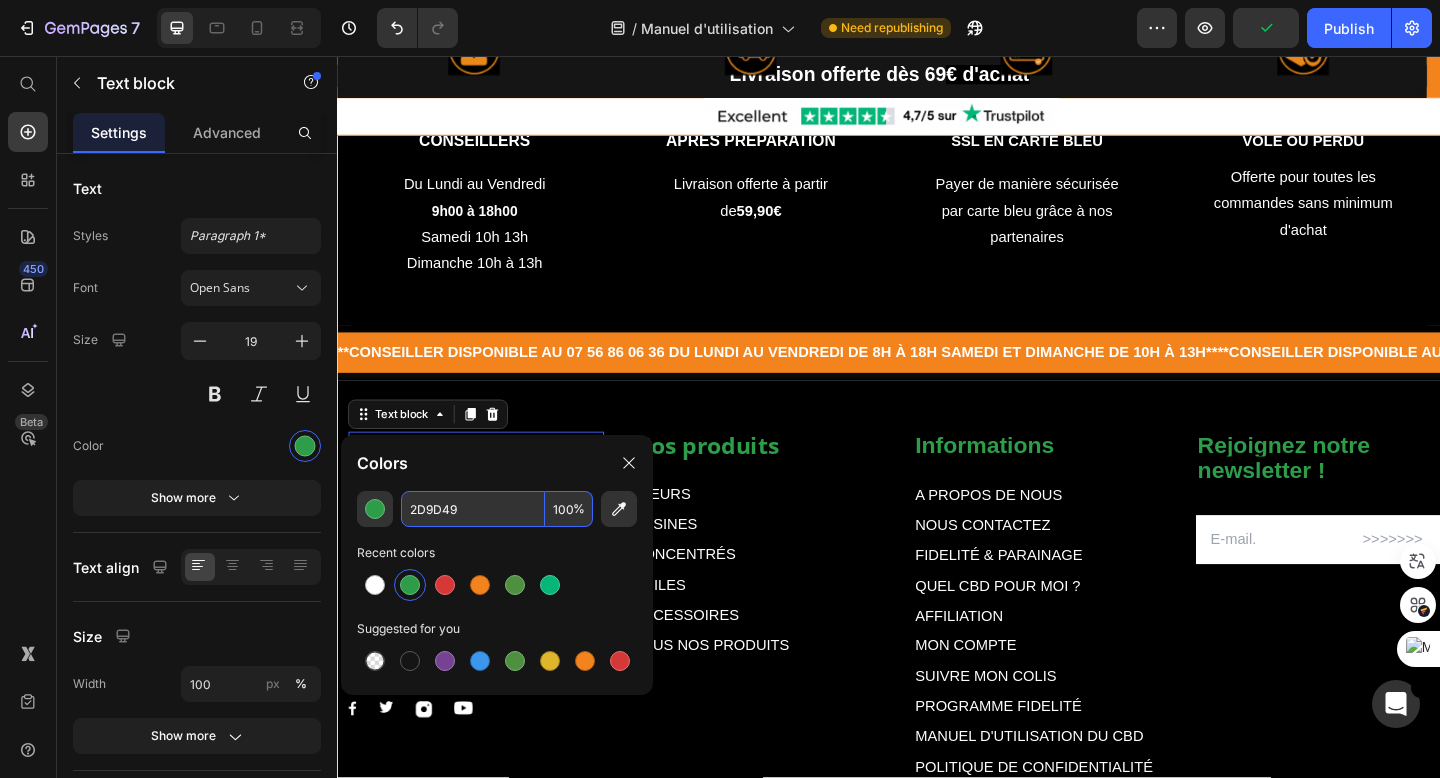 drag, startPoint x: 466, startPoint y: 507, endPoint x: 402, endPoint y: 502, distance: 64.195015 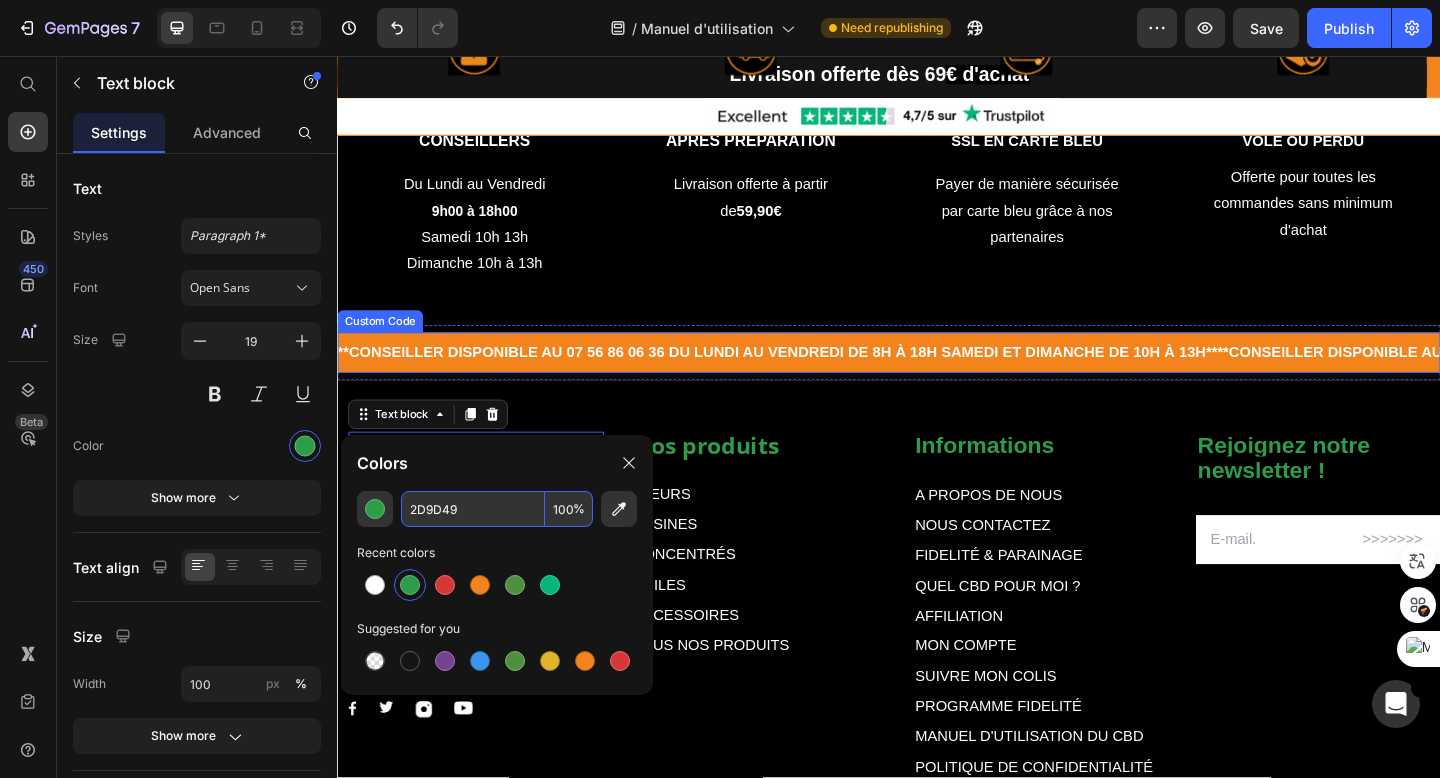 click on "**Conseiller disponible au 07 56 86 06 36 du lundi au vendredi de 8h à 18h samedi et dimanche de 10h à 13h**" at bounding box center [937, 379] 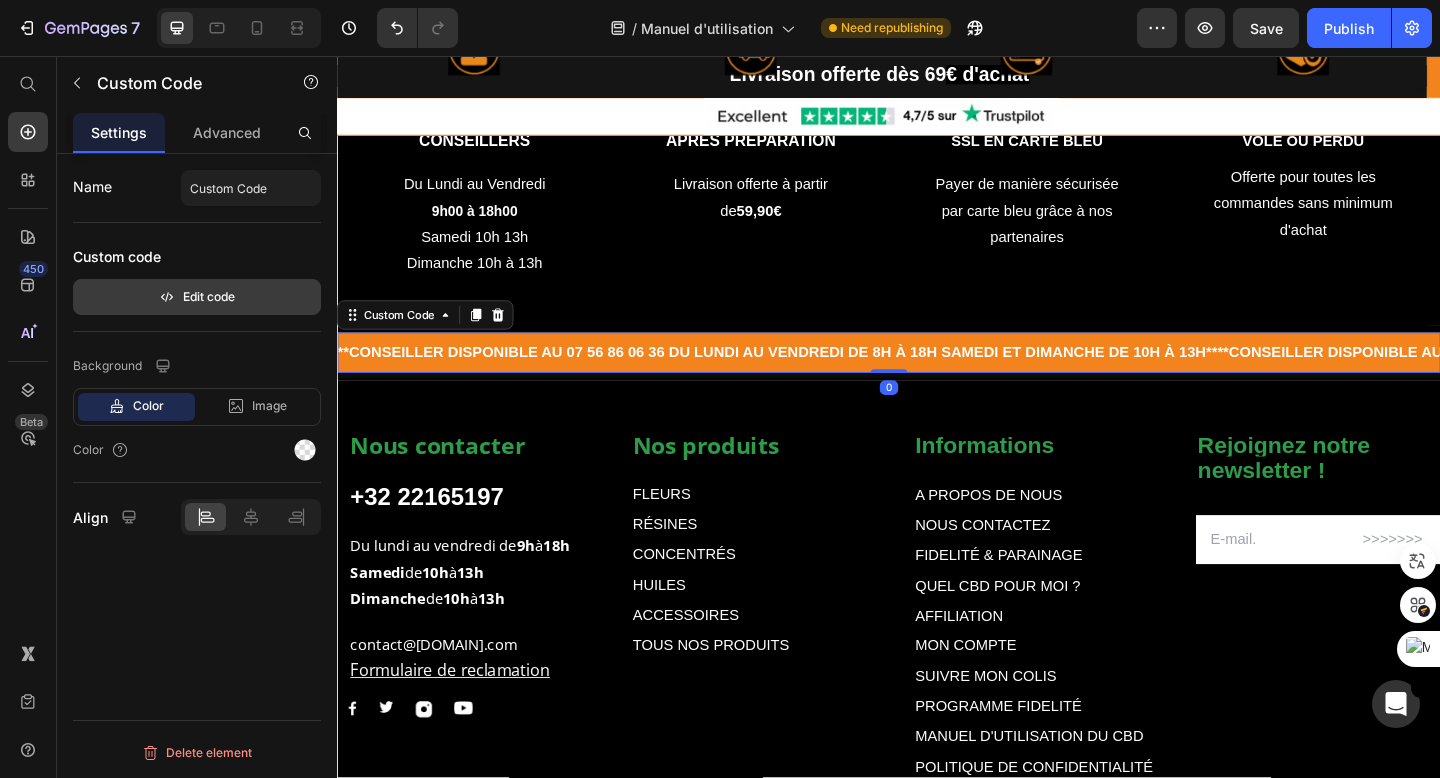 click on "Edit code" at bounding box center [197, 297] 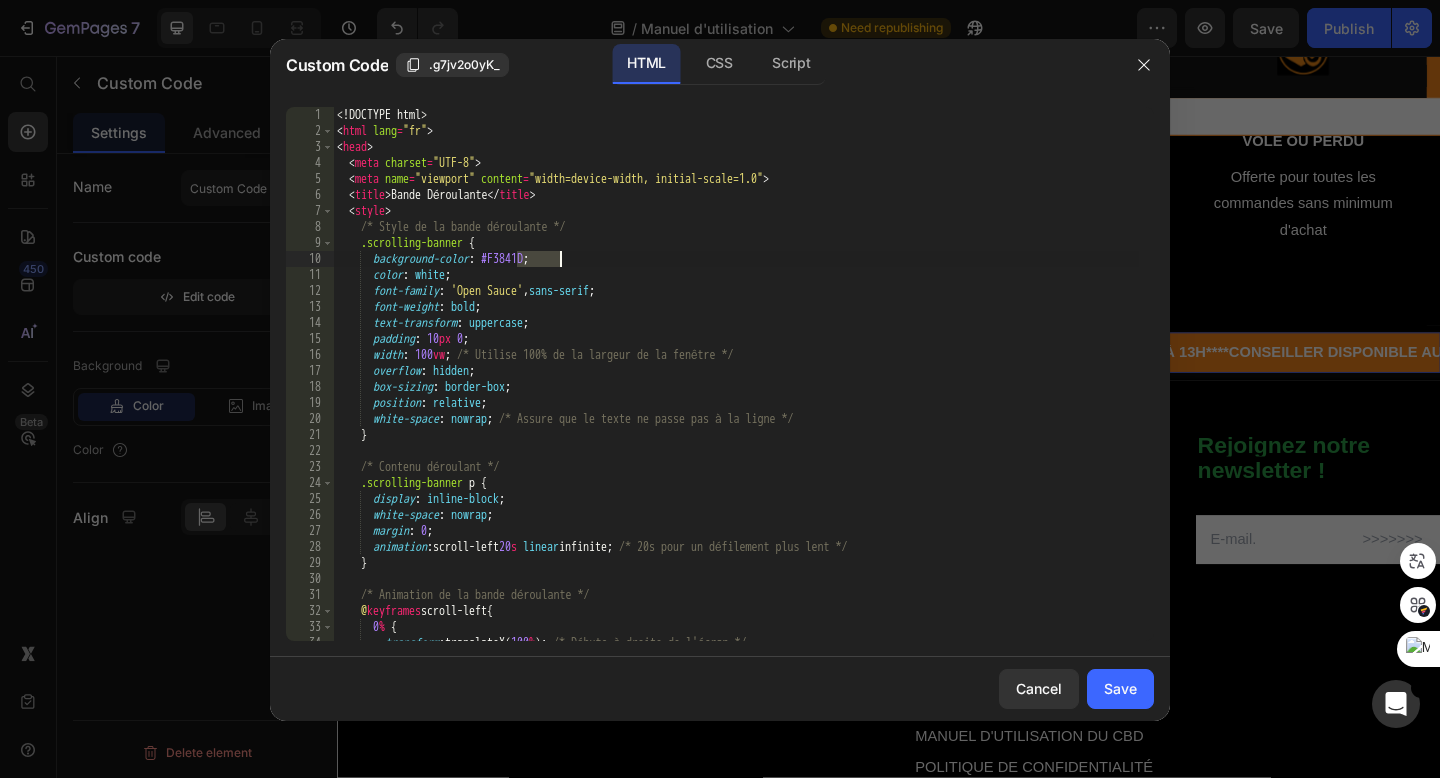 click on "<! DOCTYPE   html > < html   lang = "fr" > < head >    < meta   charset = "UTF-8" >    < meta   name = "viewport"   content = "width=device-width, initial-scale=1.0" >    < title > Bande Déroulante </ title >    < style >      /* Style de la bande déroulante */      .scrolling-banner   {         background-color :   #F3841D ;         color :   white ;         font-family :   ' Open Sauce ' ,  sans-serif ;         font-weight :   bold ;         text-transform :   uppercase ;         padding :   10 px   0 ;         width :   100 vw ;   /* Utilise 100% de la largeur de la fenêtre */         overflow :   hidden ;         box-sizing :   border-box ;         position :   relative ;         white-space :   nowrap ;   /* Assure que le texte ne passe pas à la ligne */      }      /* Contenu déroulant */      .scrolling-banner   p   {         display :   inline-block ;         white-space :   nowrap ;         margin :   0 ;         animation :  scroll-left  20 s   linear  infinite ;        }           @ keyframes" at bounding box center (736, 390) 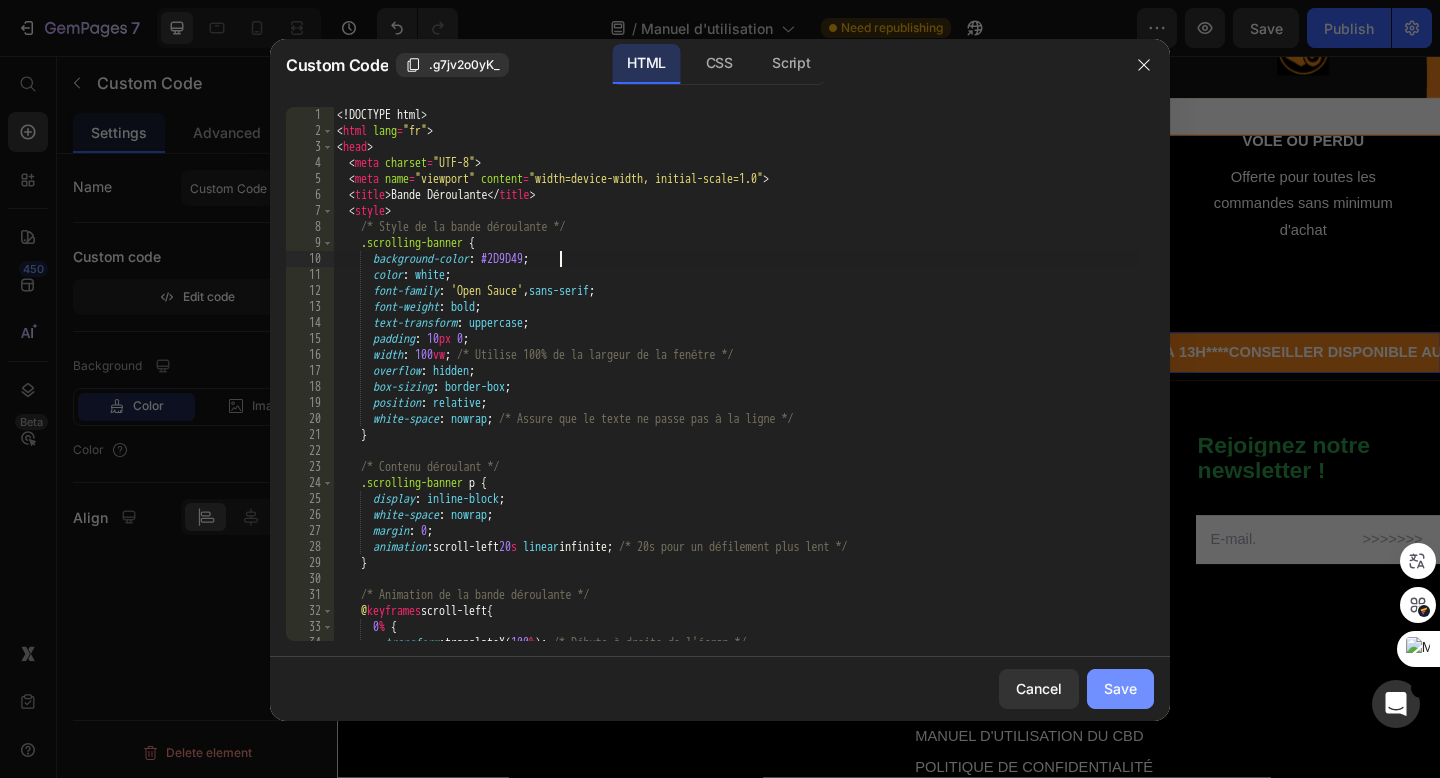 click on "Save" 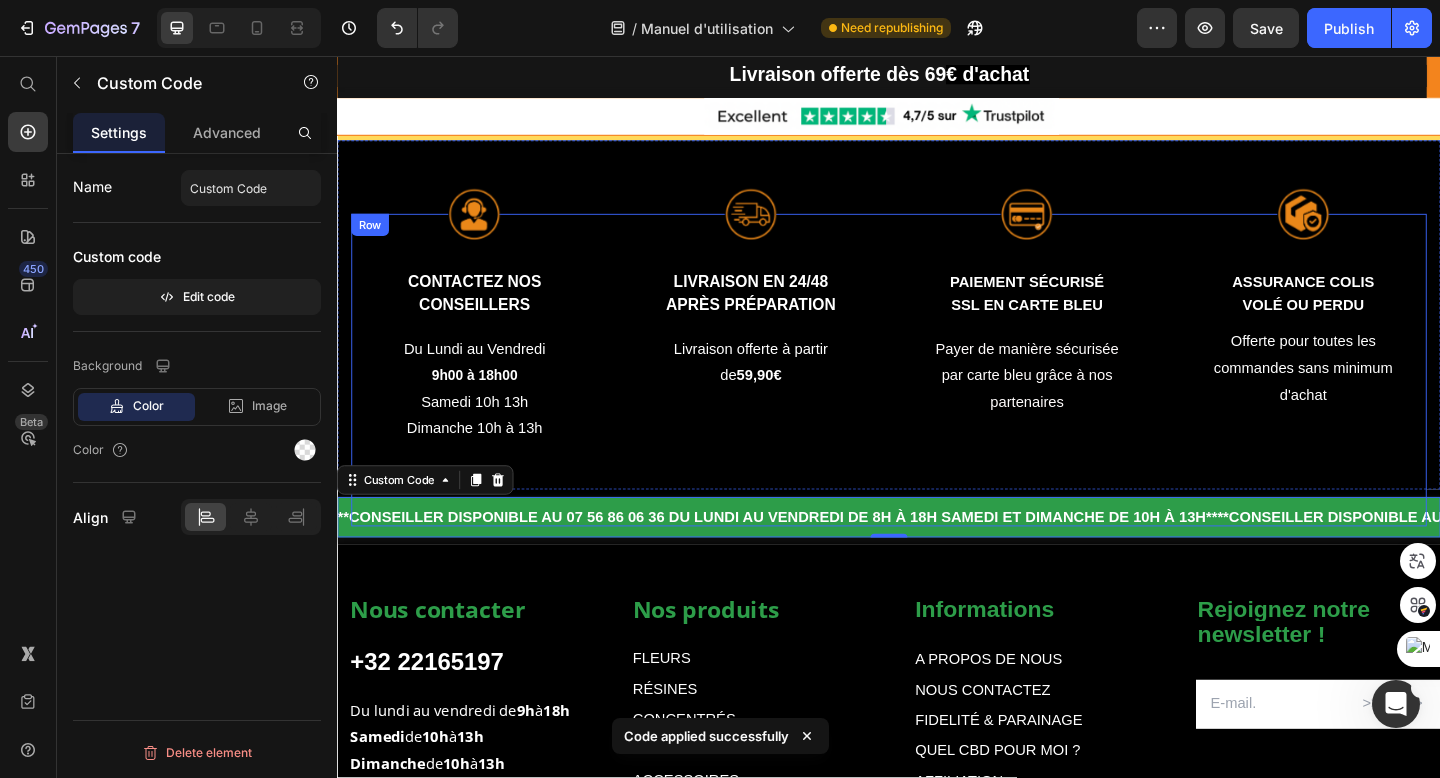 scroll, scrollTop: 4563, scrollLeft: 0, axis: vertical 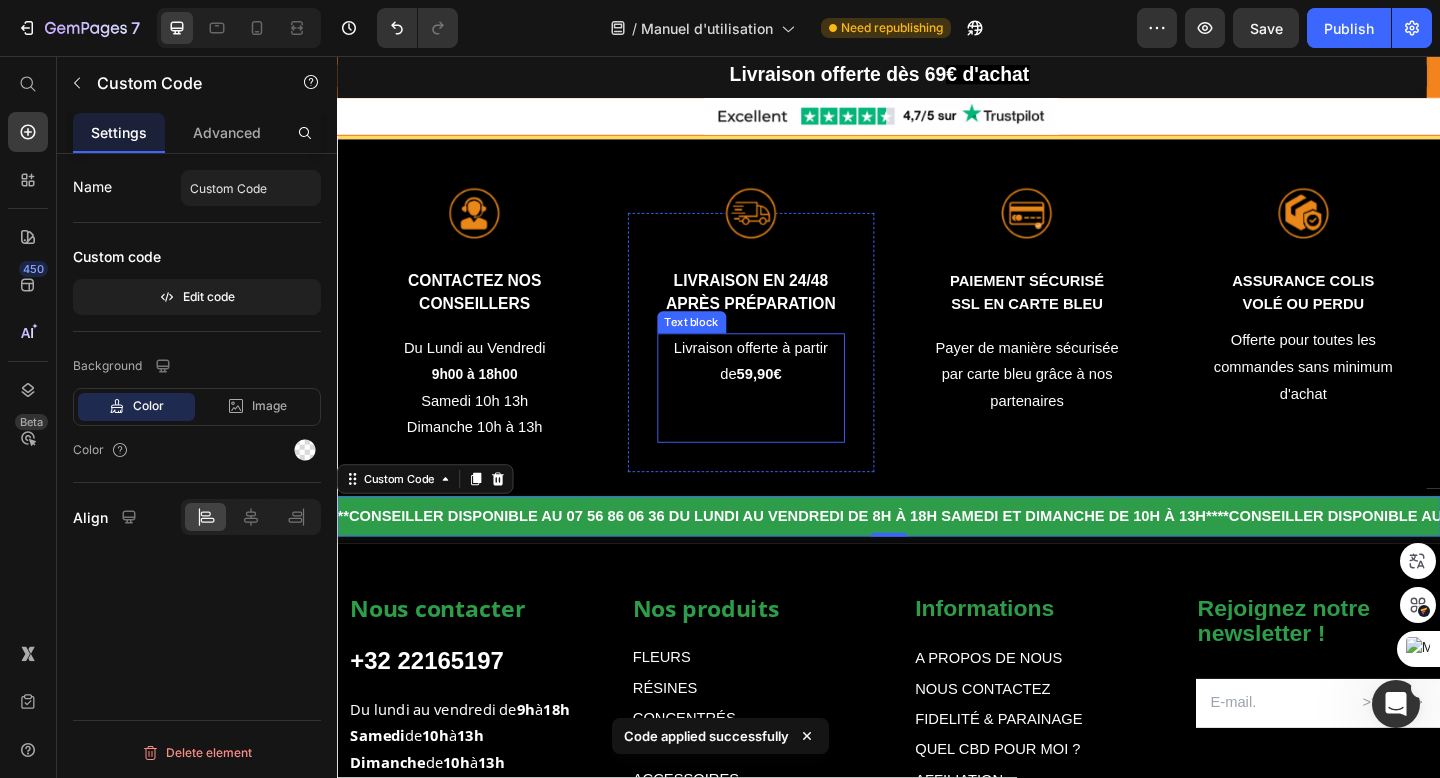 click on "59,90€" at bounding box center [795, 402] 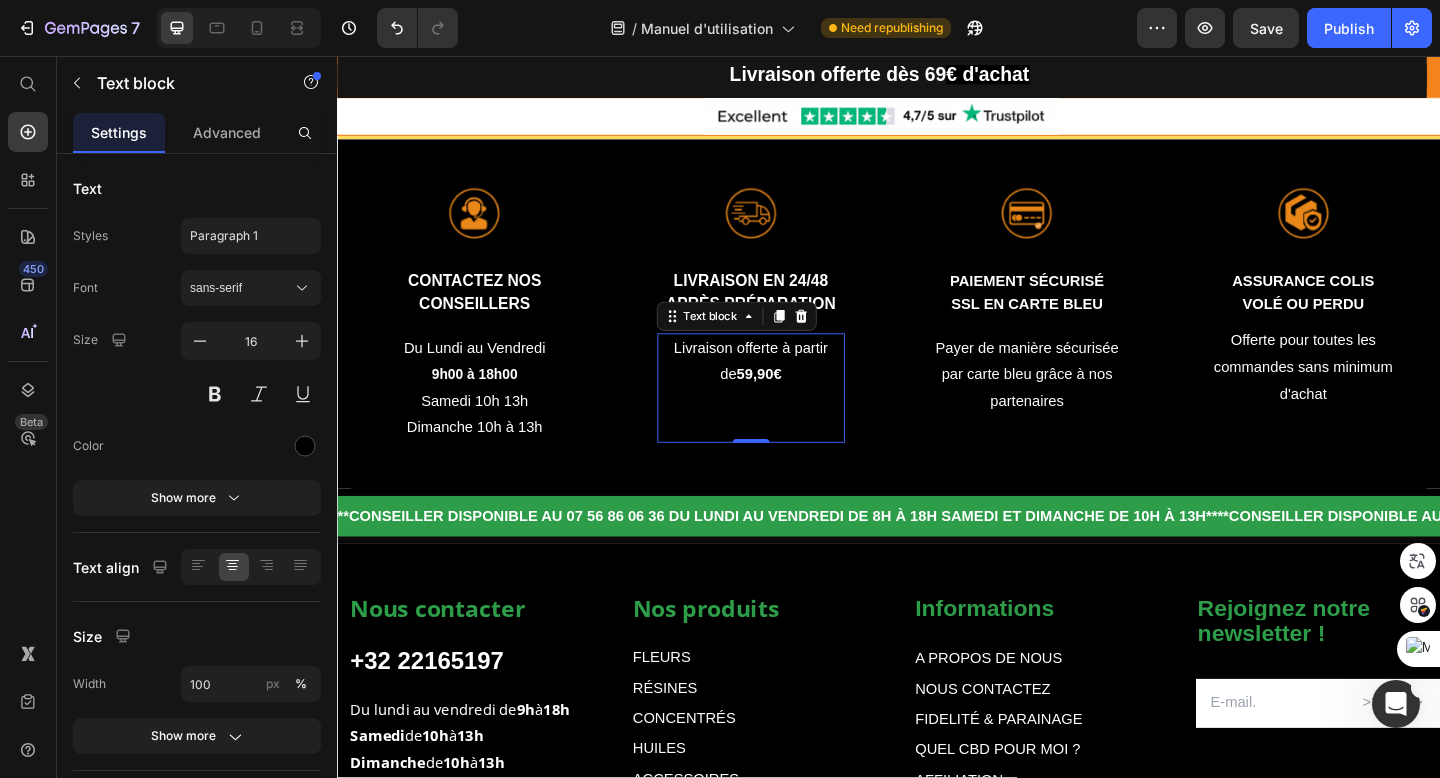 click on "59,90€" at bounding box center [795, 402] 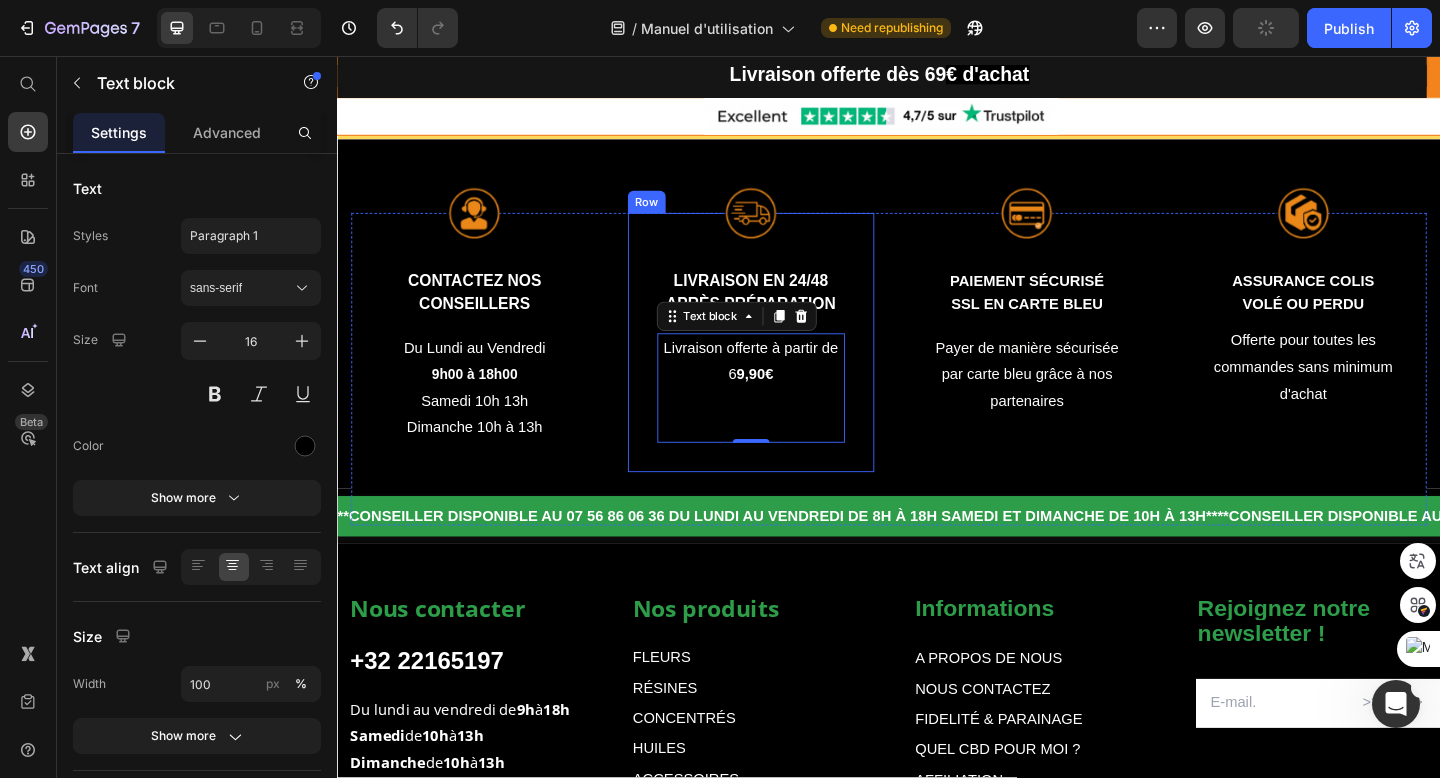 click on "Image LIVRAISON EN 24/48 APRÈS PRÉPARATION Text Block Livraison offerte à partir de 6 9,90€ Text block   0 Row" at bounding box center [787, 368] 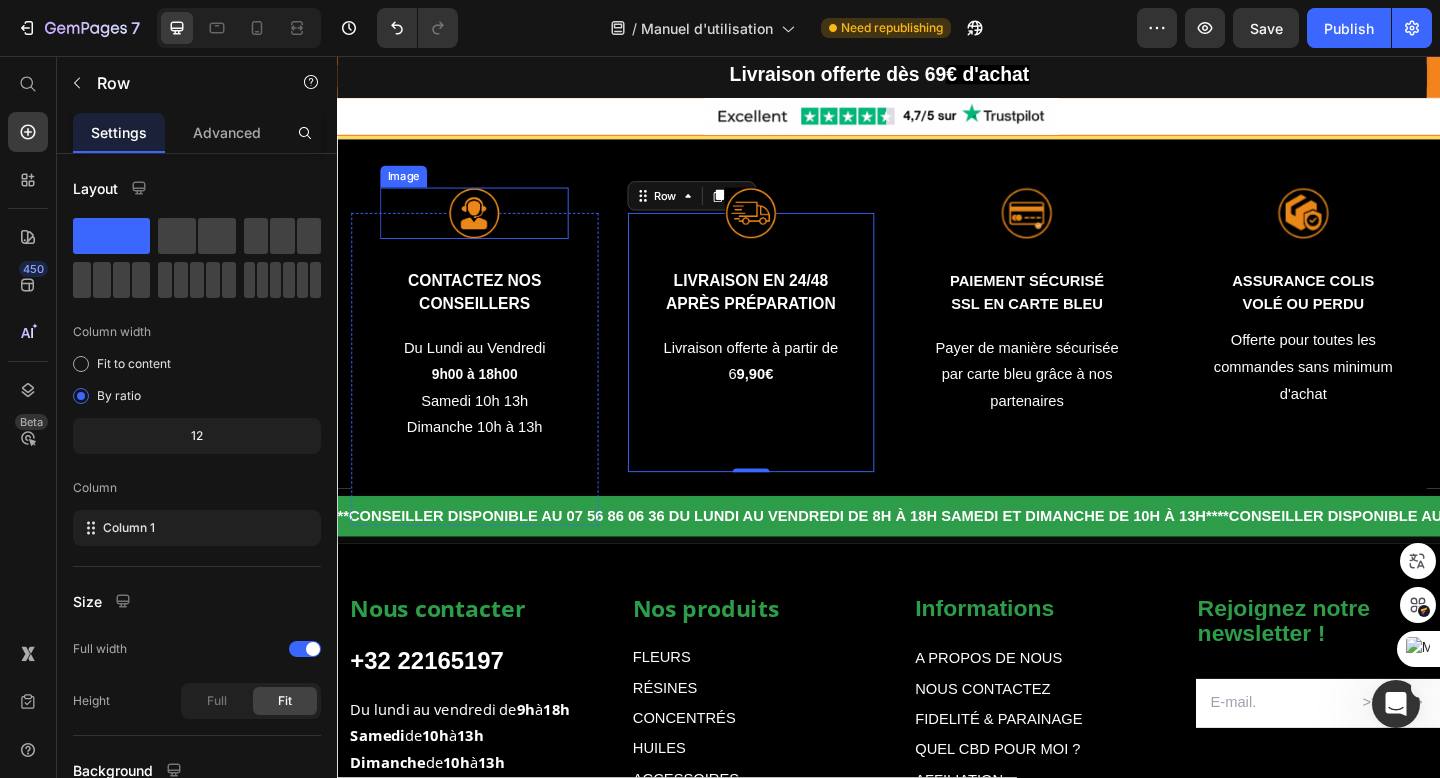 click at bounding box center (486, 227) 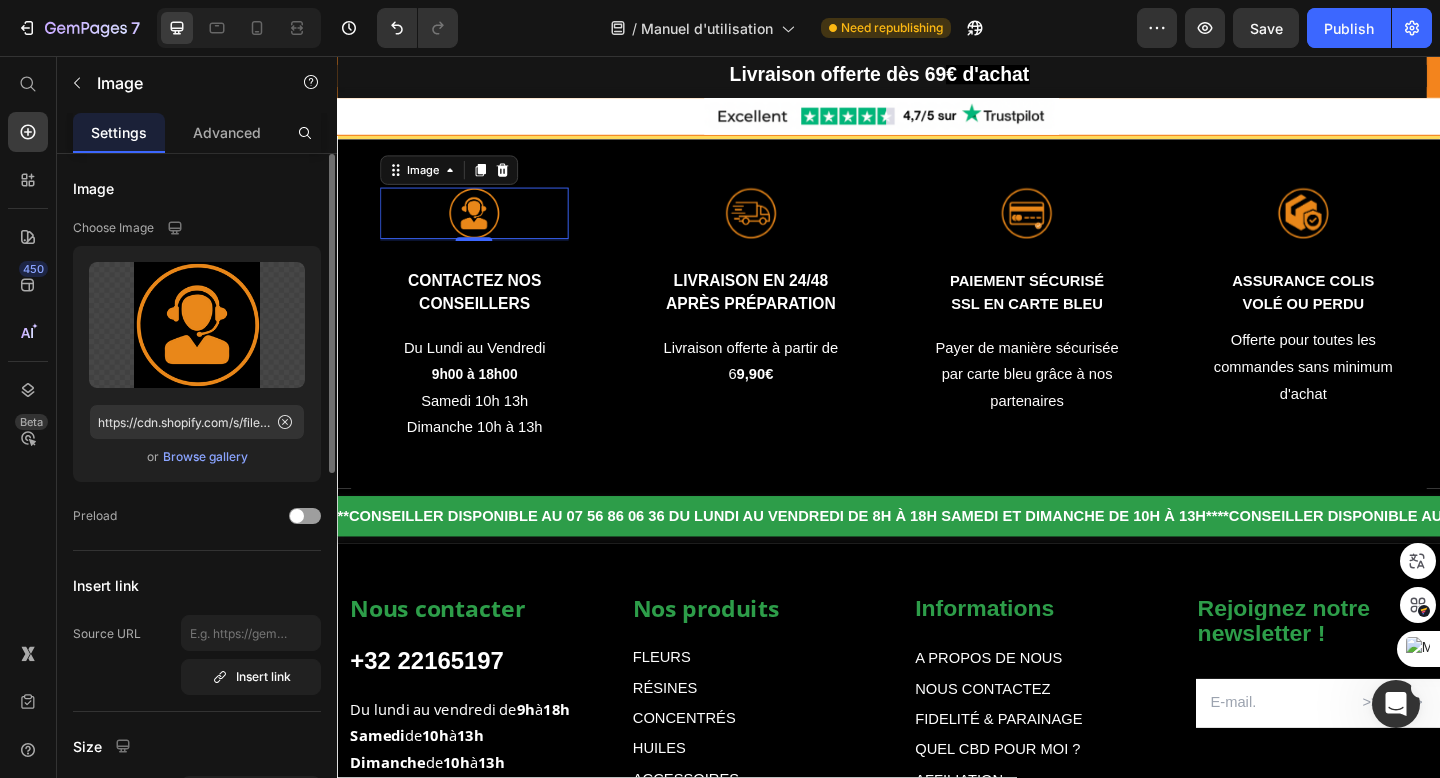 click on "Upload Image https://cdn.shopify.com/s/files/1/0881/3782/6569/files/gempages_550159703871587363-e17e7be1-b6ff-485f-b034-577307b26e9d.png  or   Browse gallery" 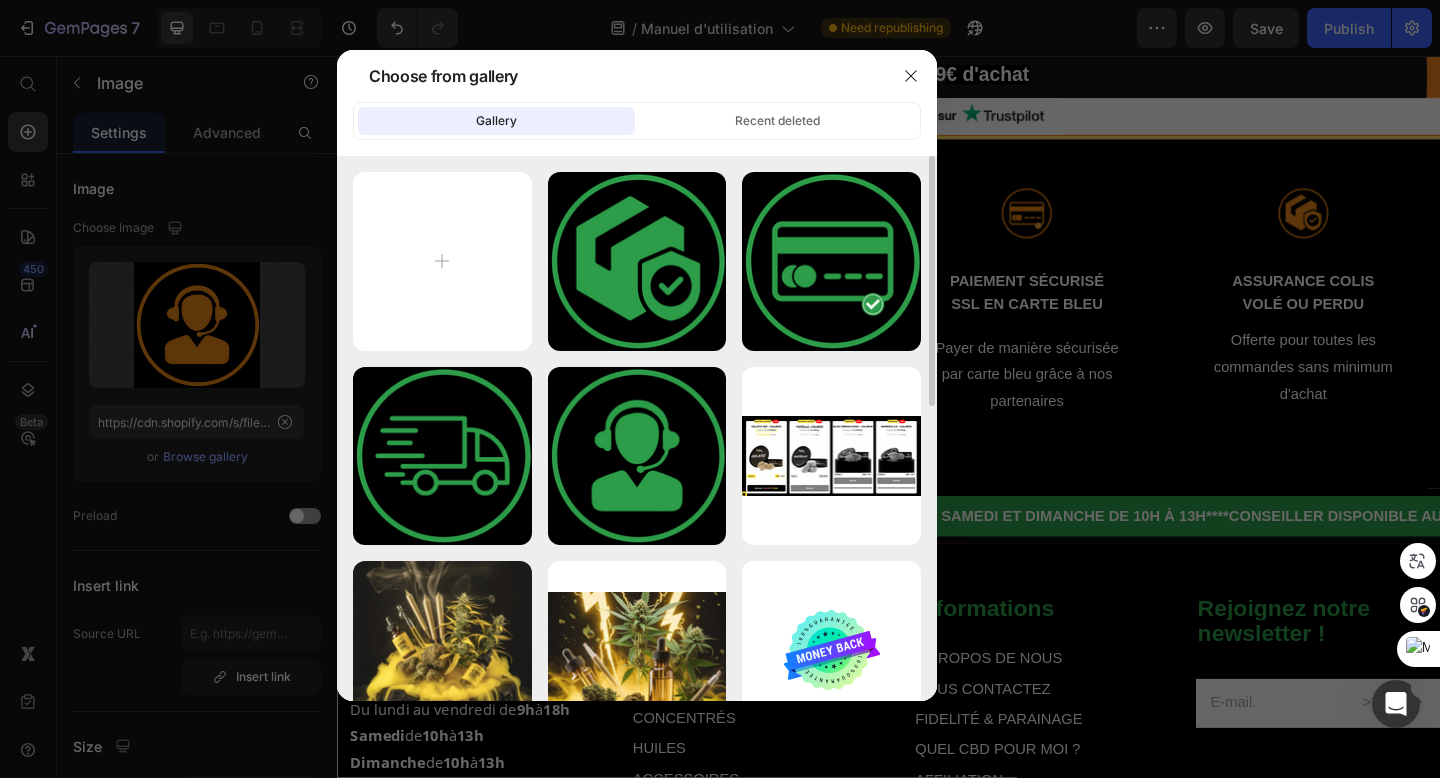 click on "3.png 71.91 kb 2.png 59.86 kb 1.png 58.42 kb 4.png 65.85 kb Capture d’écran...10.png 1823.78 kb Capture d’écran...34.png 1242.57 kb Capture d’écran...25.png 2068.96 kb badge.svg 28.04 kb Capture d’écran...31.png 1213.17 kb Capture d’écran...01.png 1219.56 kb Capture d’écran...48.png 1335.43 kb Capture d’écran...03.png 216.97 kb Capture d’écran...54.png 235.28 kb Capture d’écran...46.png 222.95 kb Capture d’écran...37.png 213.40 kb Capture d’écran...19.png 223.36 kb" at bounding box center (637, 748) 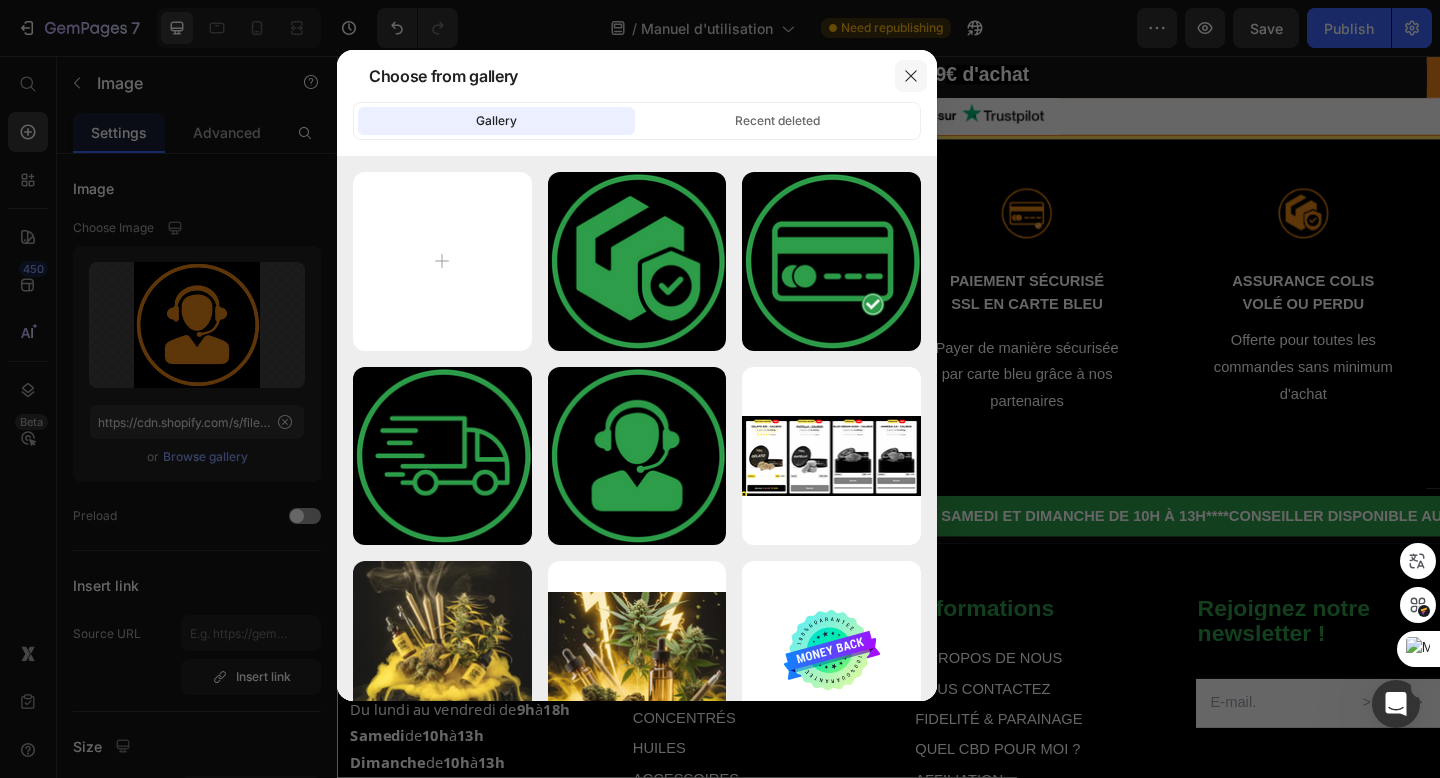click 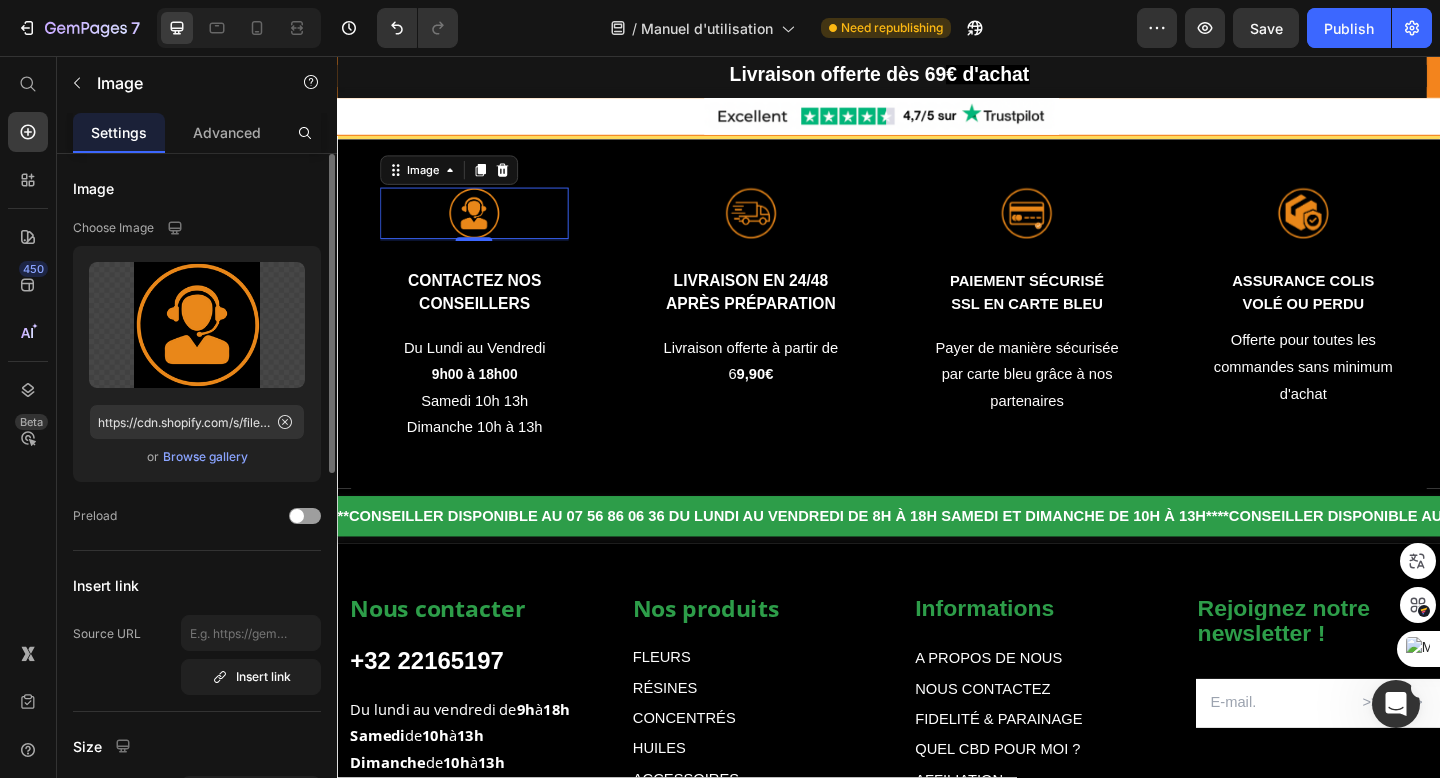 click on "Browse gallery" at bounding box center (205, 457) 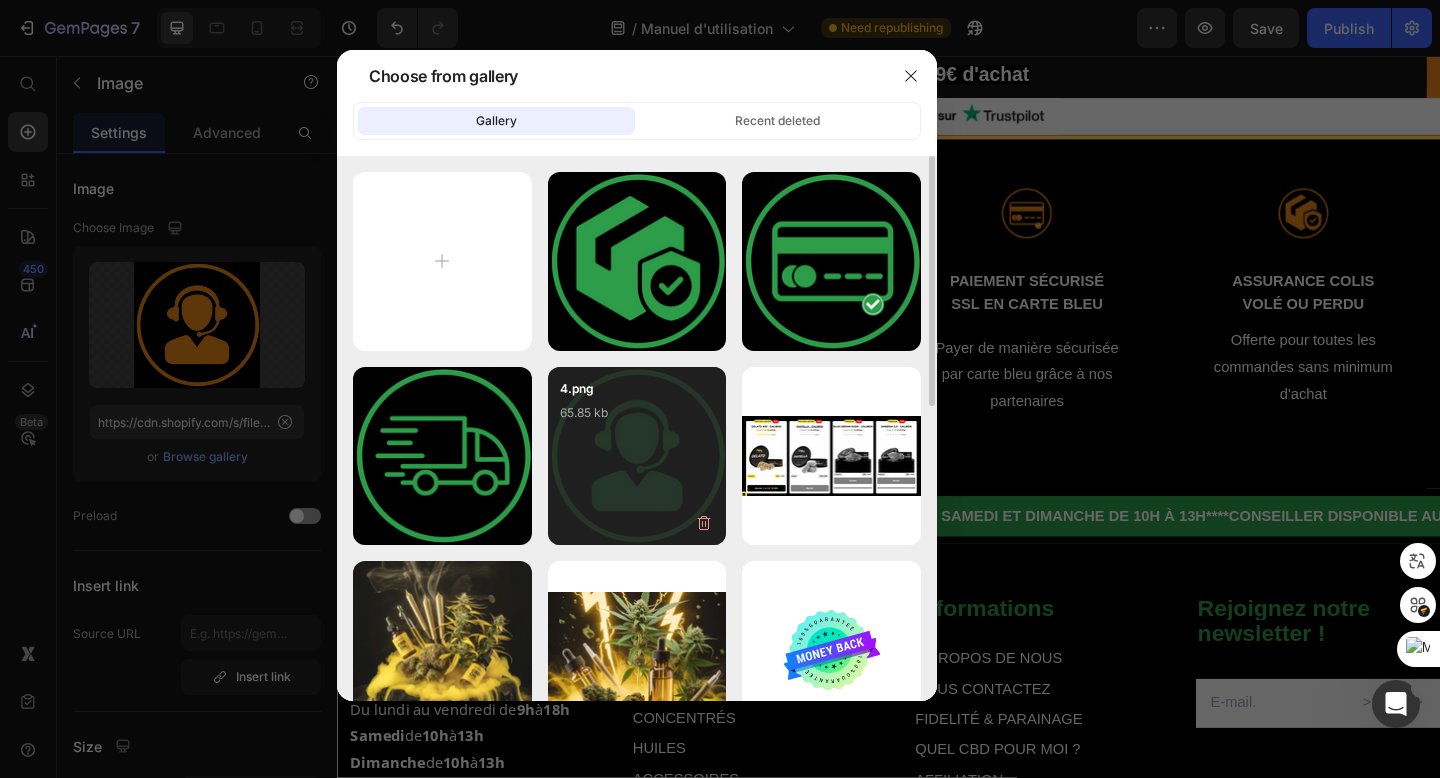 click on "4.png 65.85 kb" at bounding box center [637, 419] 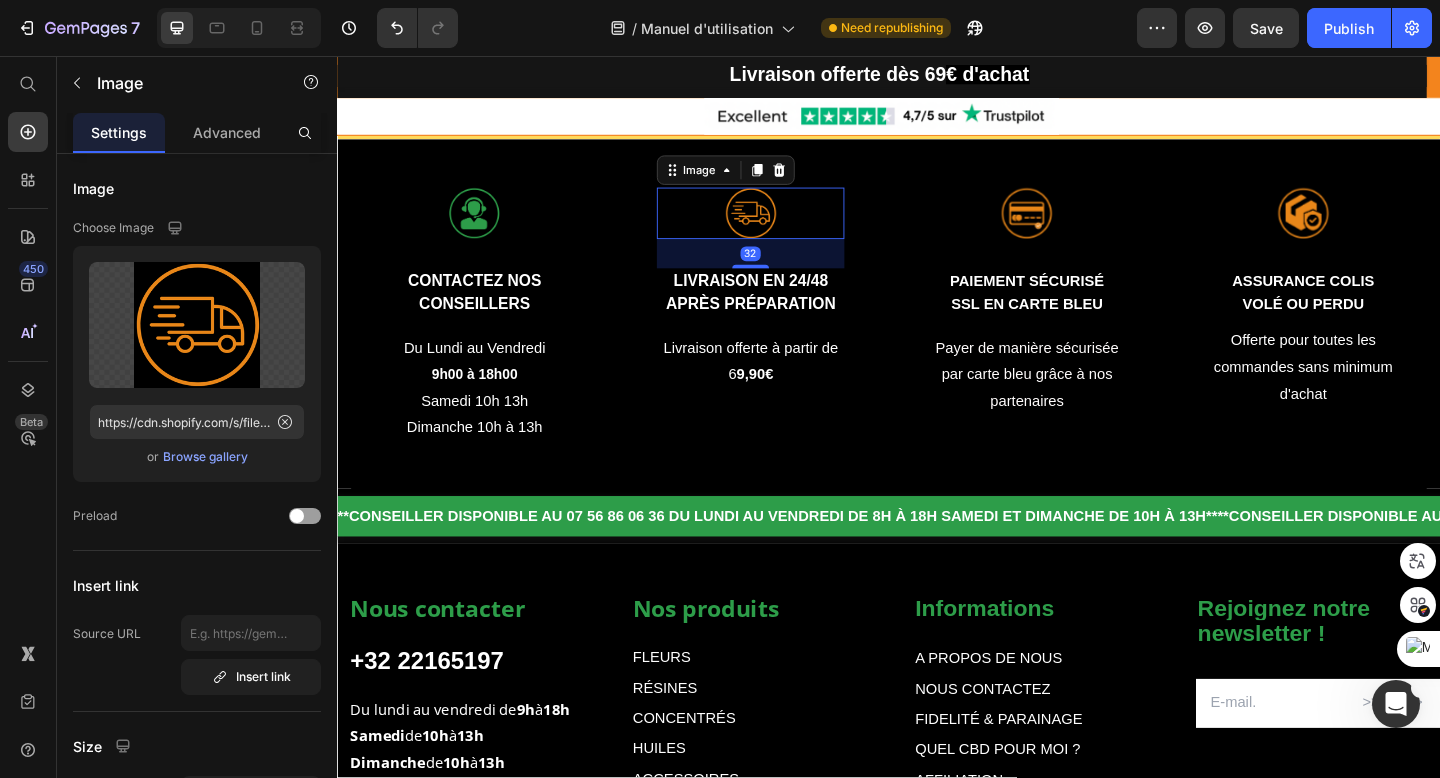 click at bounding box center [787, 227] 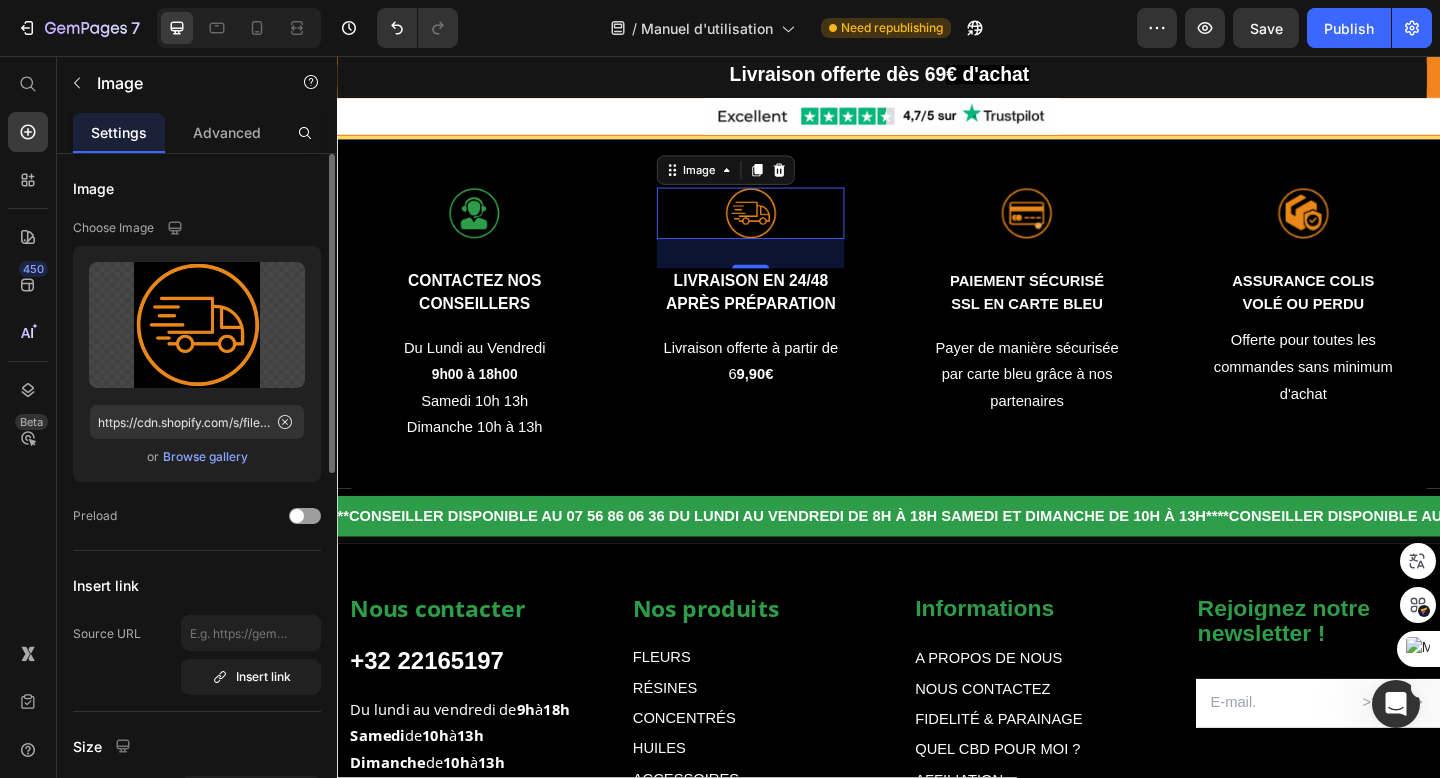 click on "Browse gallery" at bounding box center (205, 457) 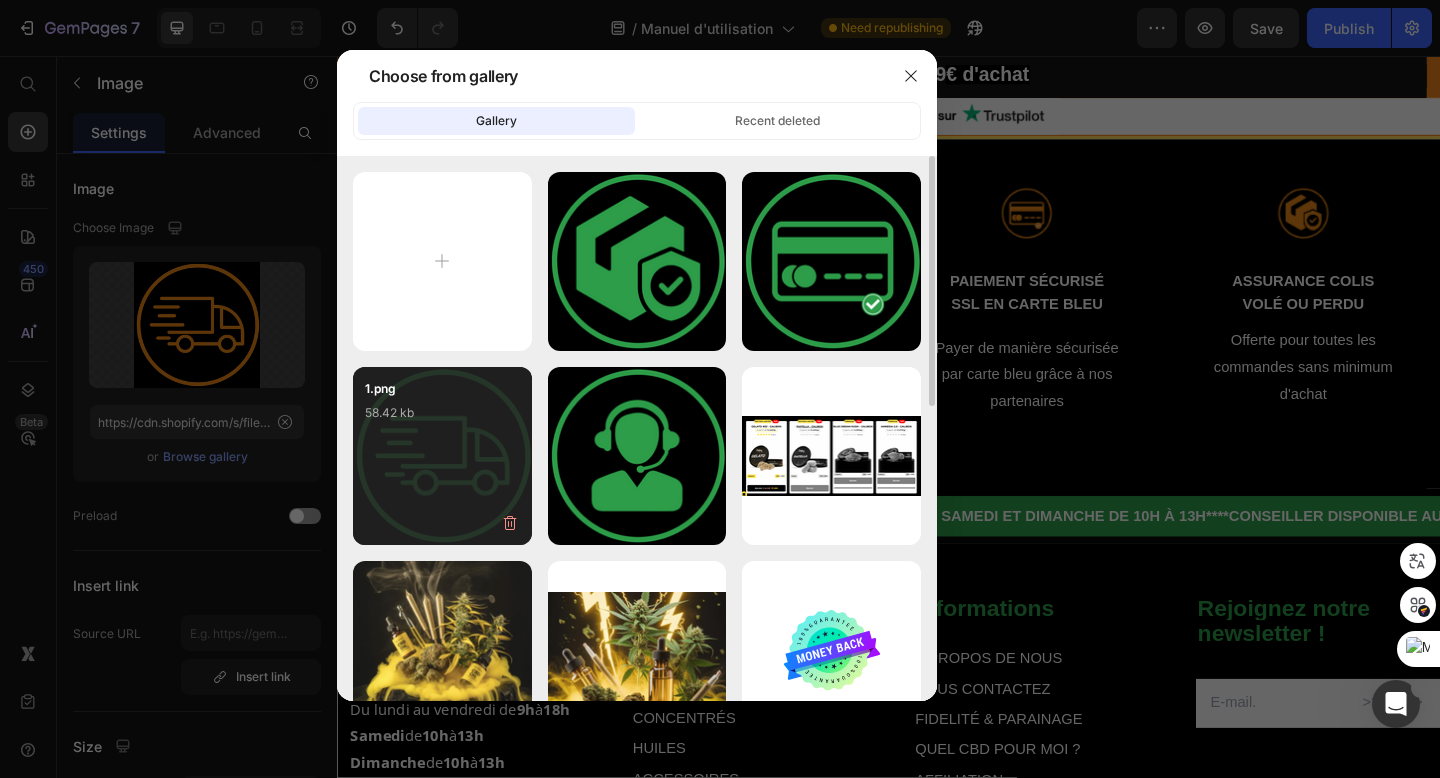 click on "1.png 58.42 kb" at bounding box center [442, 419] 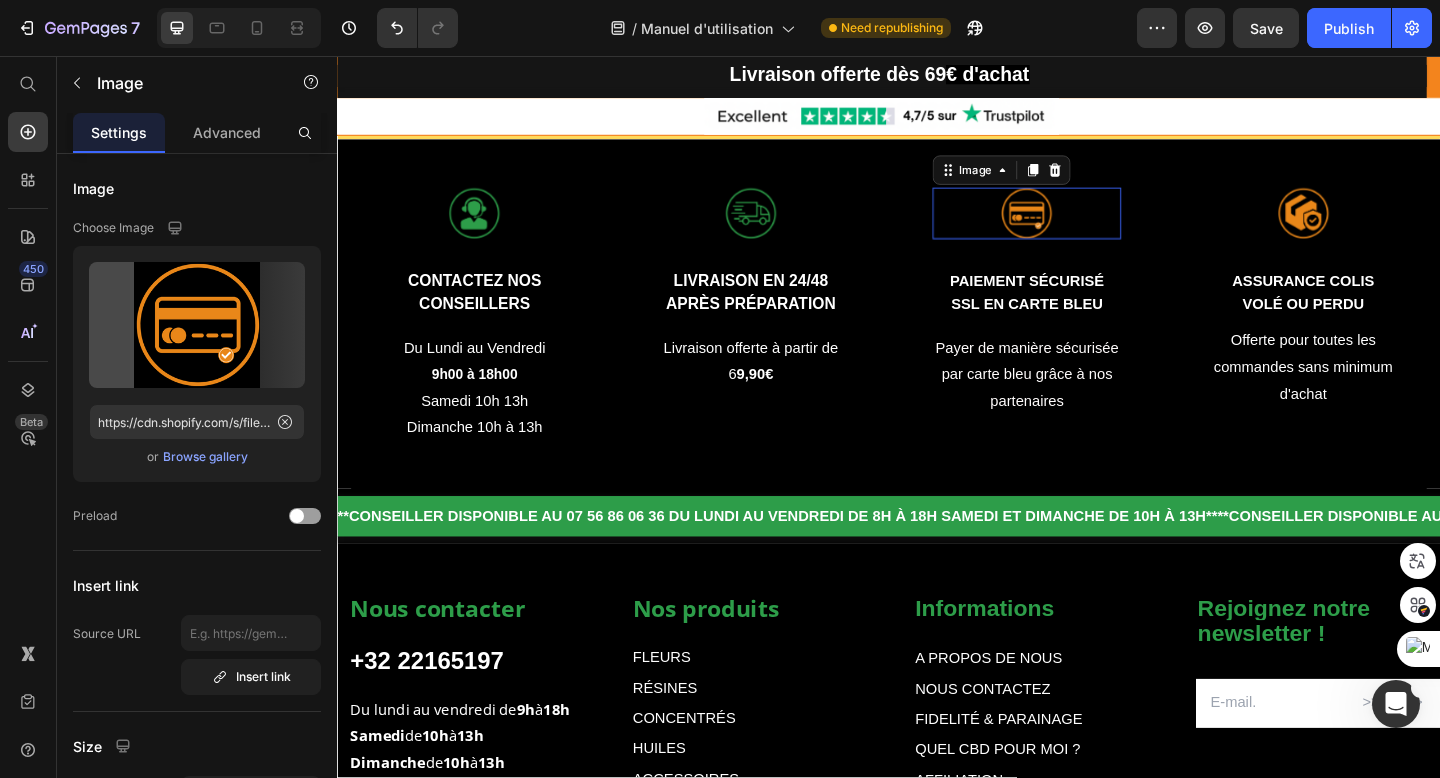 click at bounding box center (1087, 227) 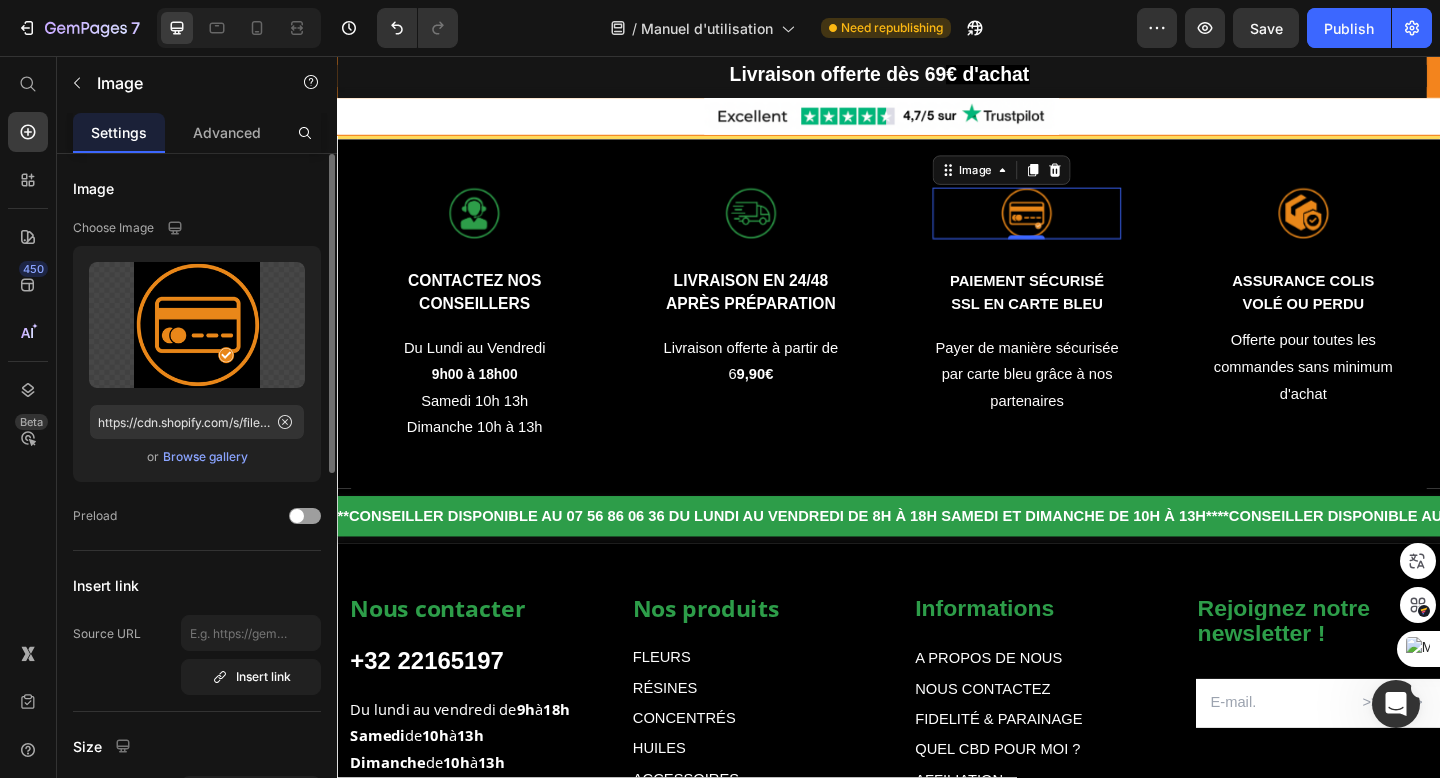click on "Browse gallery" at bounding box center (205, 457) 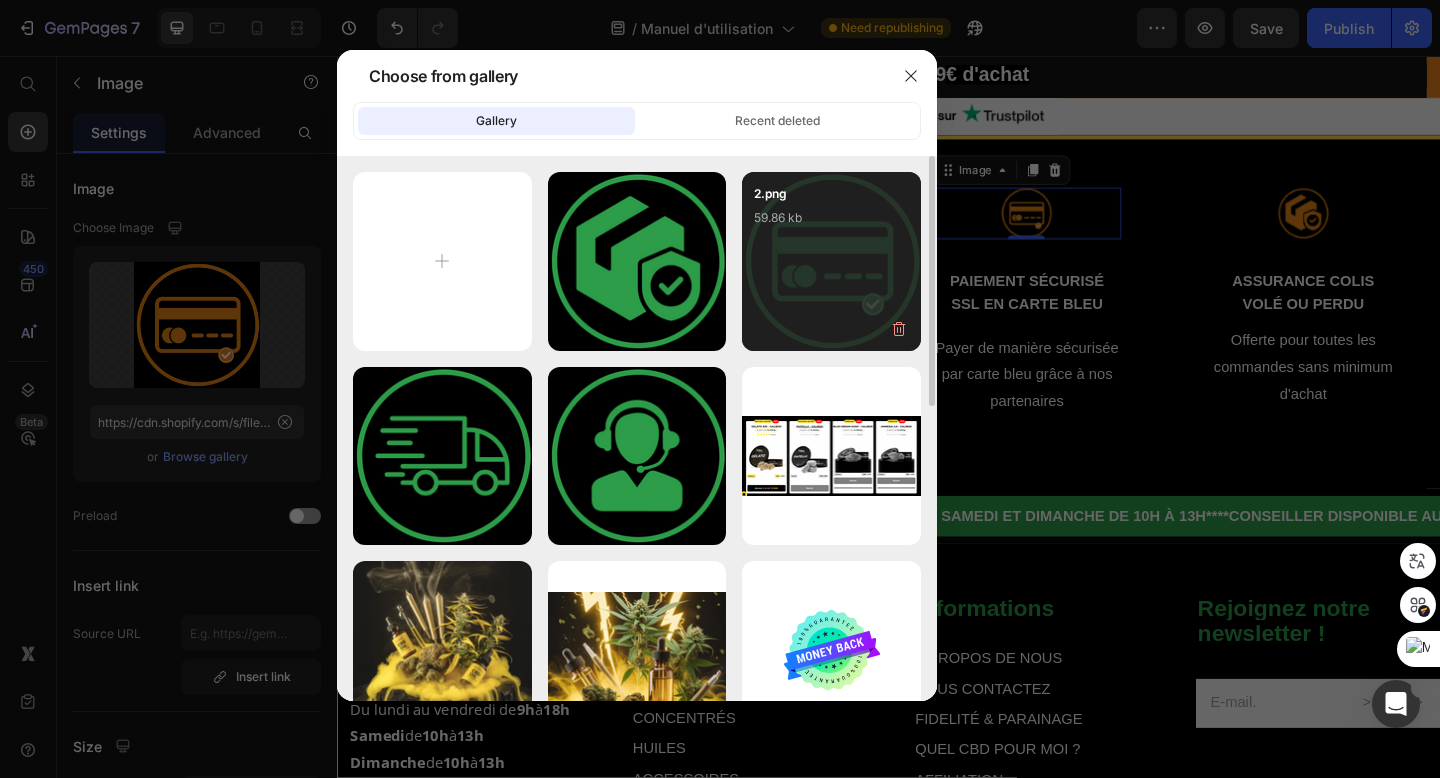 click on "2.png 59.86 kb" at bounding box center [831, 224] 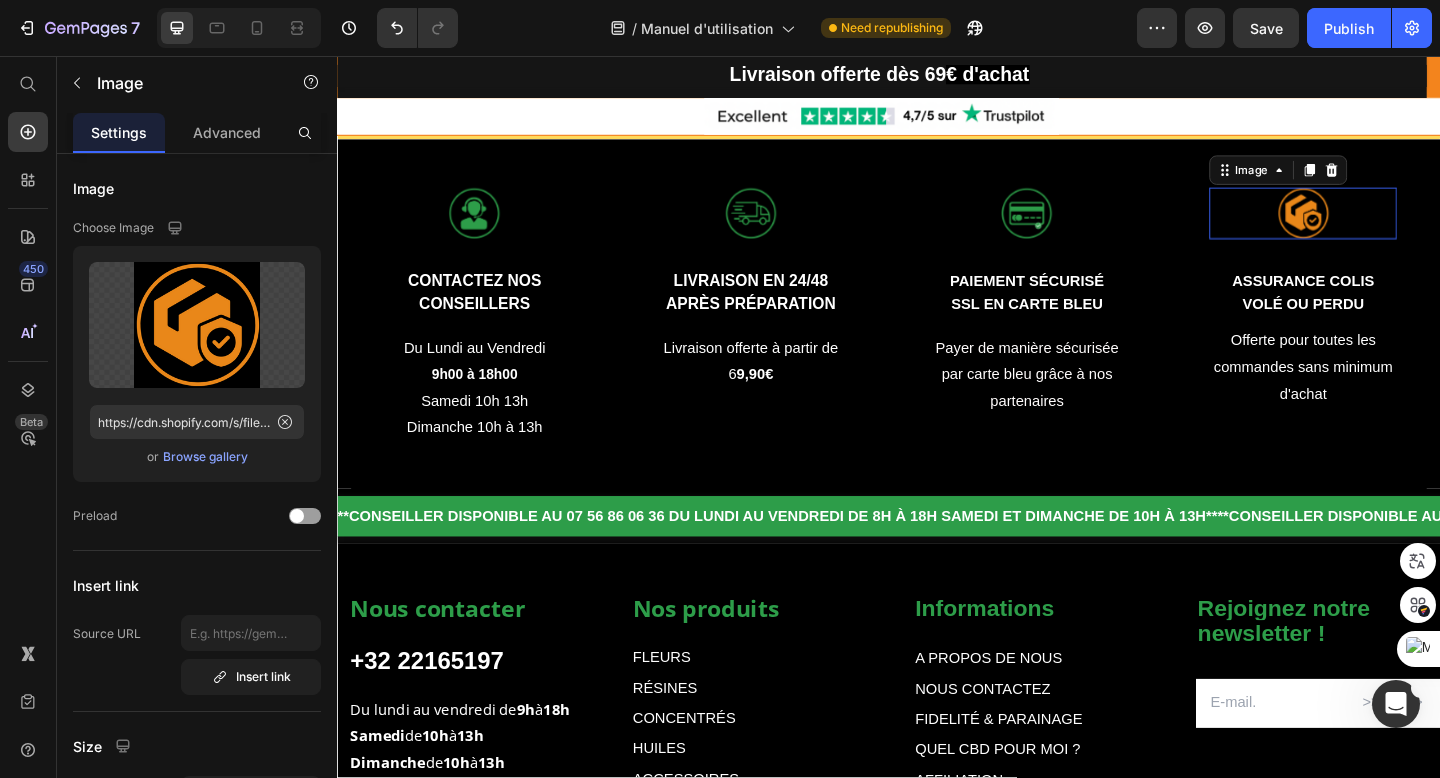 click at bounding box center (1388, 227) 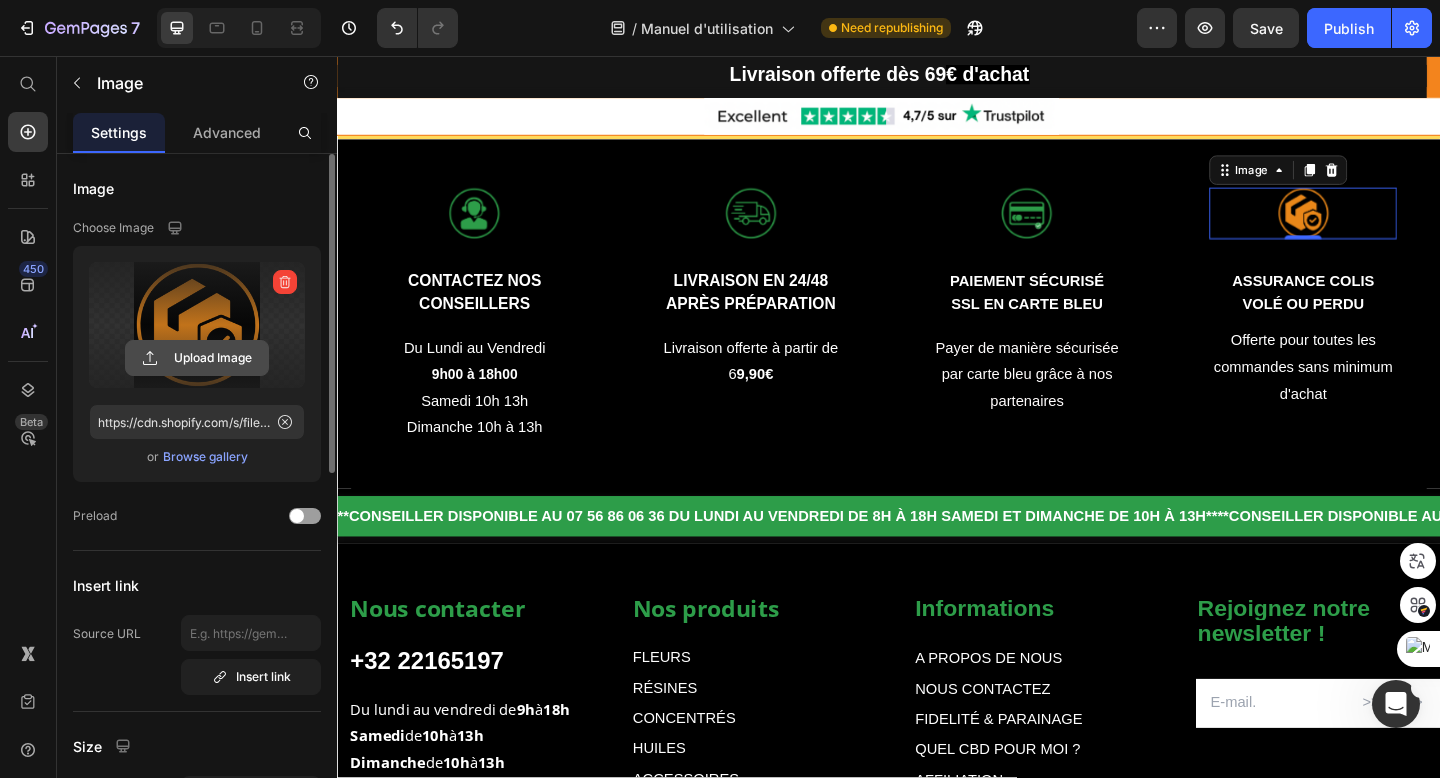 click 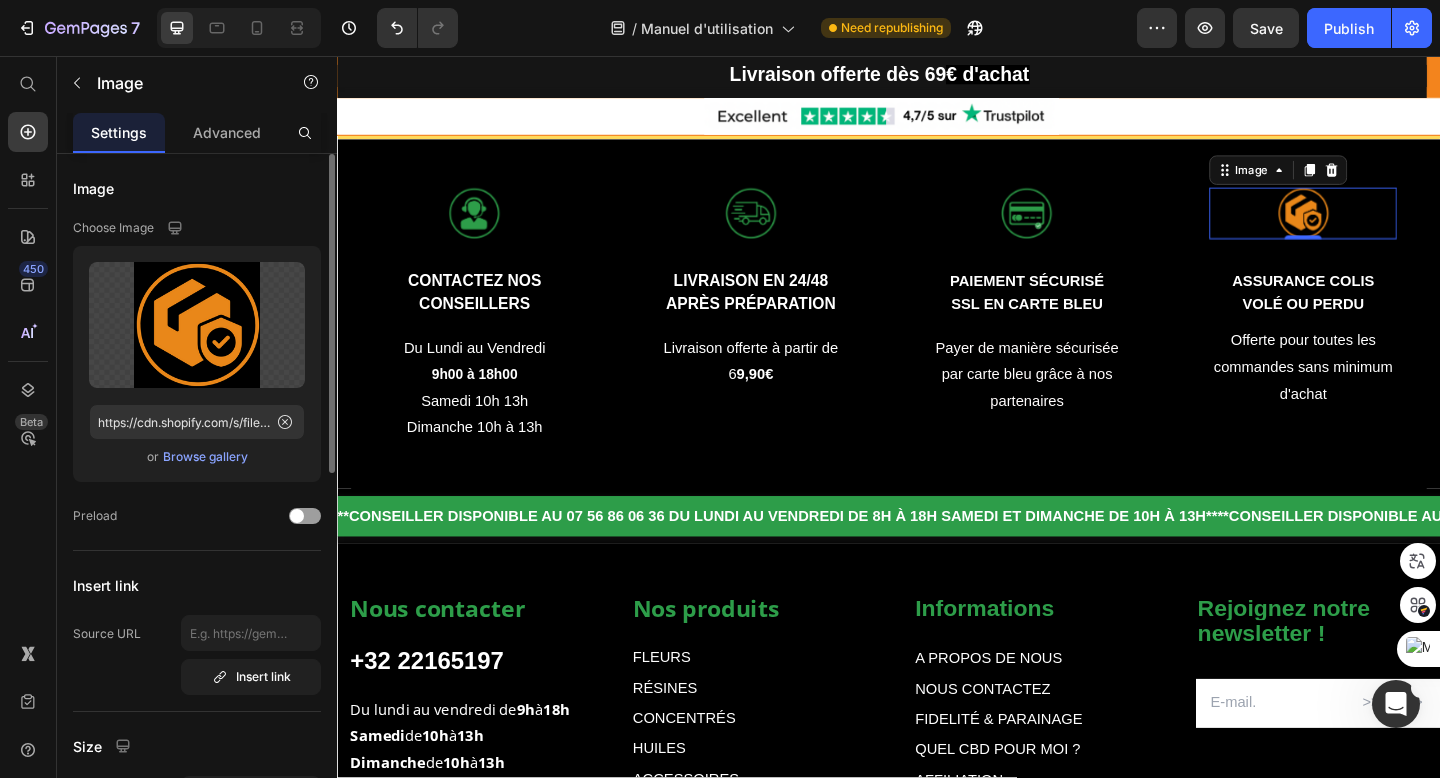 click on "Browse gallery" at bounding box center (205, 457) 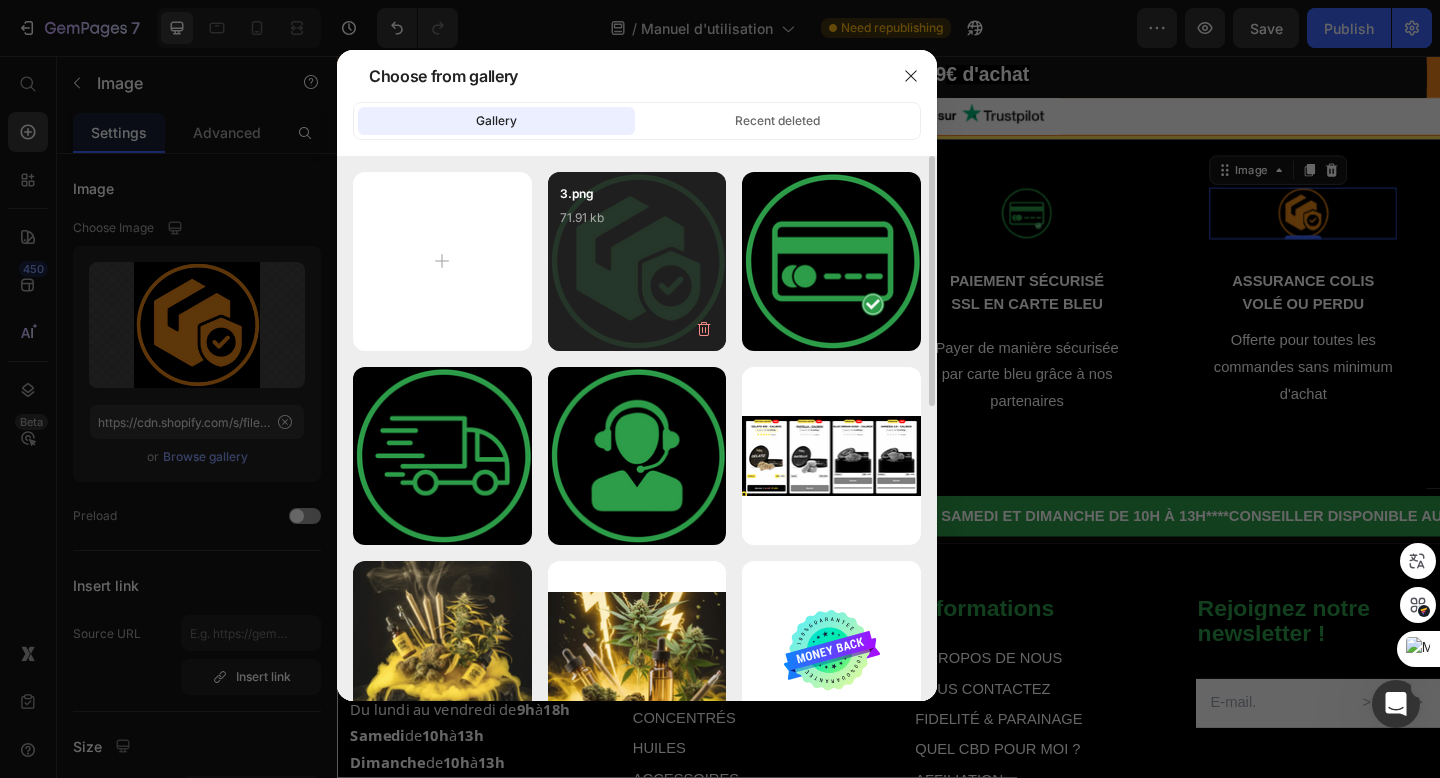 click on "71.91 kb" at bounding box center [637, 218] 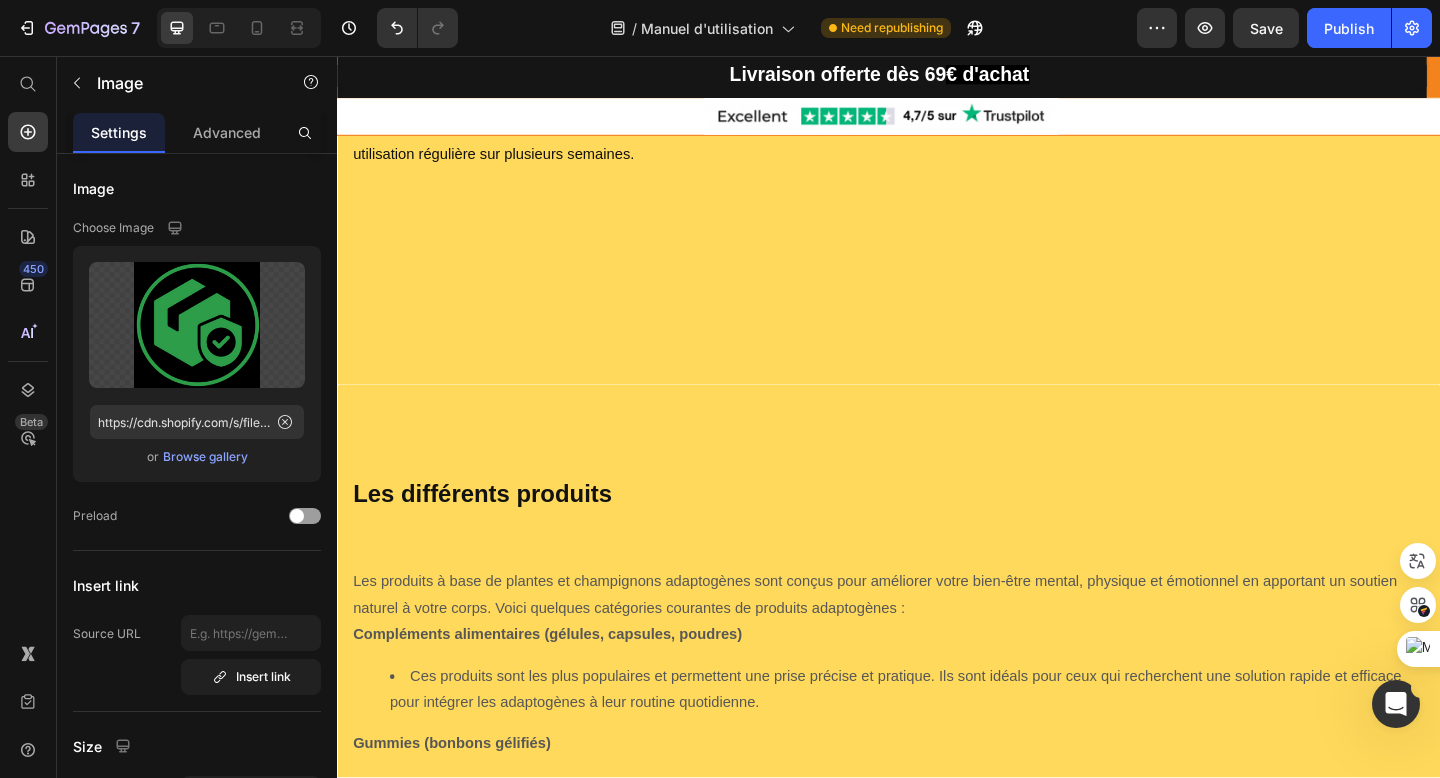 scroll, scrollTop: 0, scrollLeft: 0, axis: both 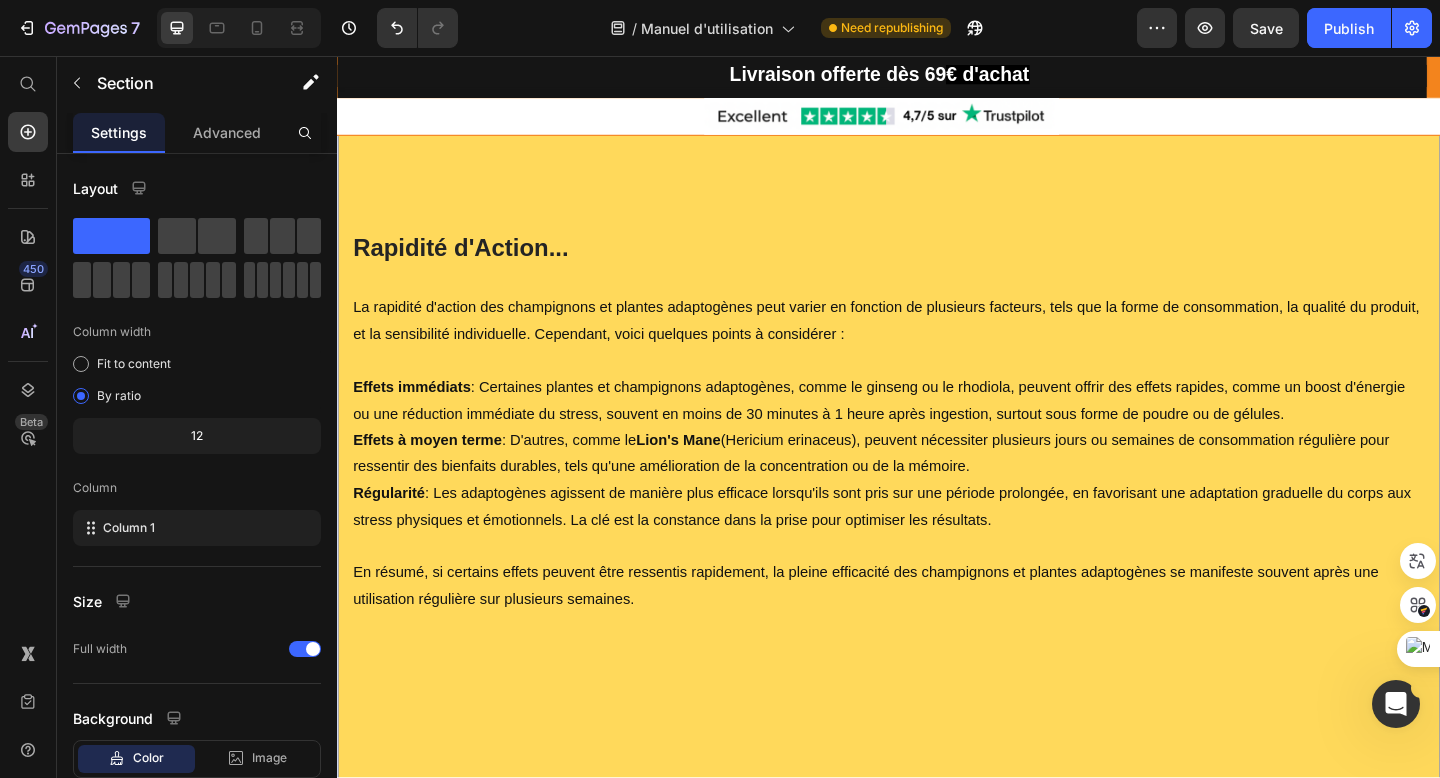 click on "Heading La rapidité d'action des champignons et plantes adaptogènes peut varier en fonction de plusieurs facteurs, tels que la forme de consommation, la qualité du produit, et la sensibilité individuelle. Cependant, voici quelques points à considérer :  Effets immédiats  : Certaines plantes et champignons adaptogènes, comme le ginseng ou le rhodiola, peuvent offrir des effets rapides, comme un boost d'énergie ou une réduction immédiate du stress, souvent en moins de 30 minutes à 1 heure après ingestion, surtout sous forme de poudre ou de gélules. Effets à moyen terme  : D'autres, comme le  Lion's Mane  (Hericium erinaceus), peuvent nécessiter plusieurs jours ou semaines de consommation régulière pour ressentir des bienfaits durables, tels qu'une amélioration de la concentration ou de la mémoire. Régularité       Text block Row Row Section 4" at bounding box center (937, 497) 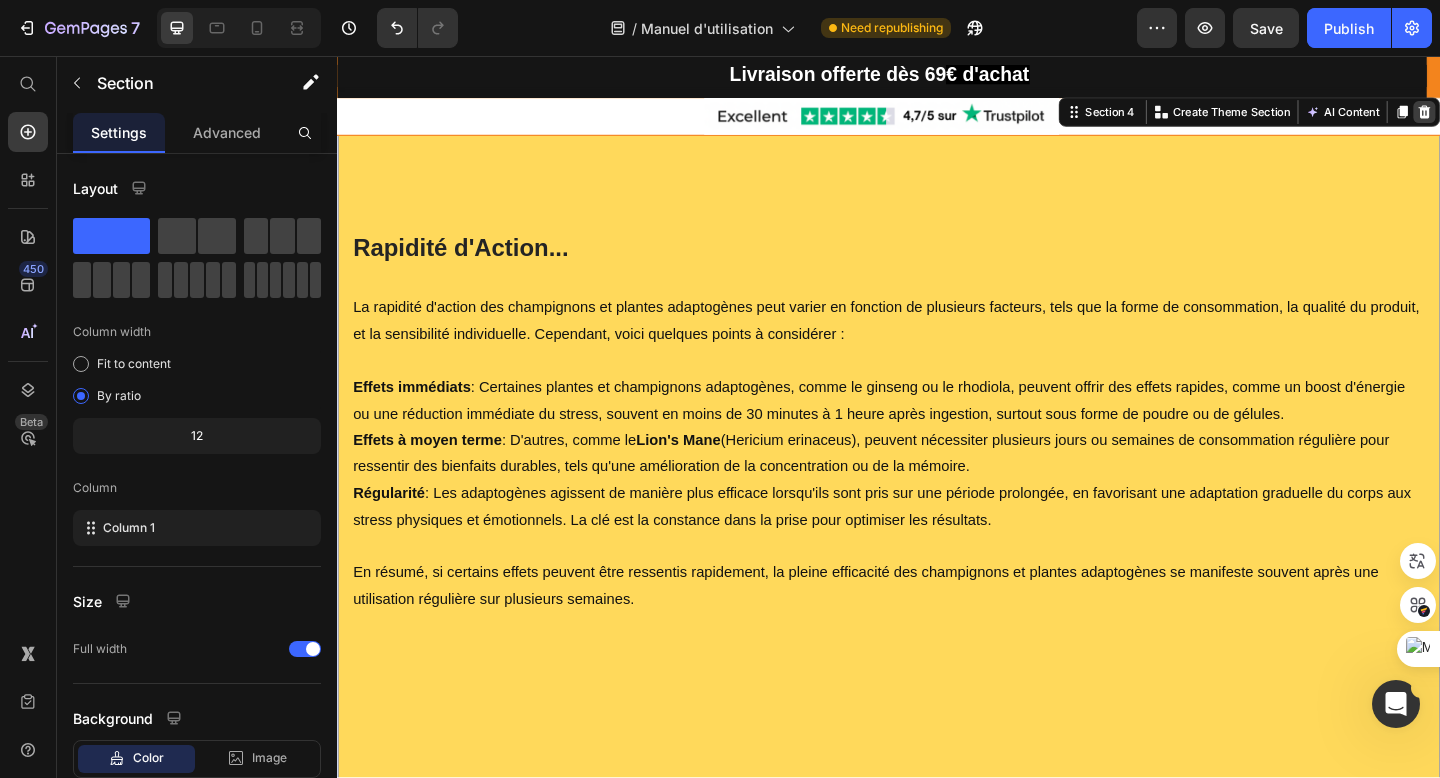 click 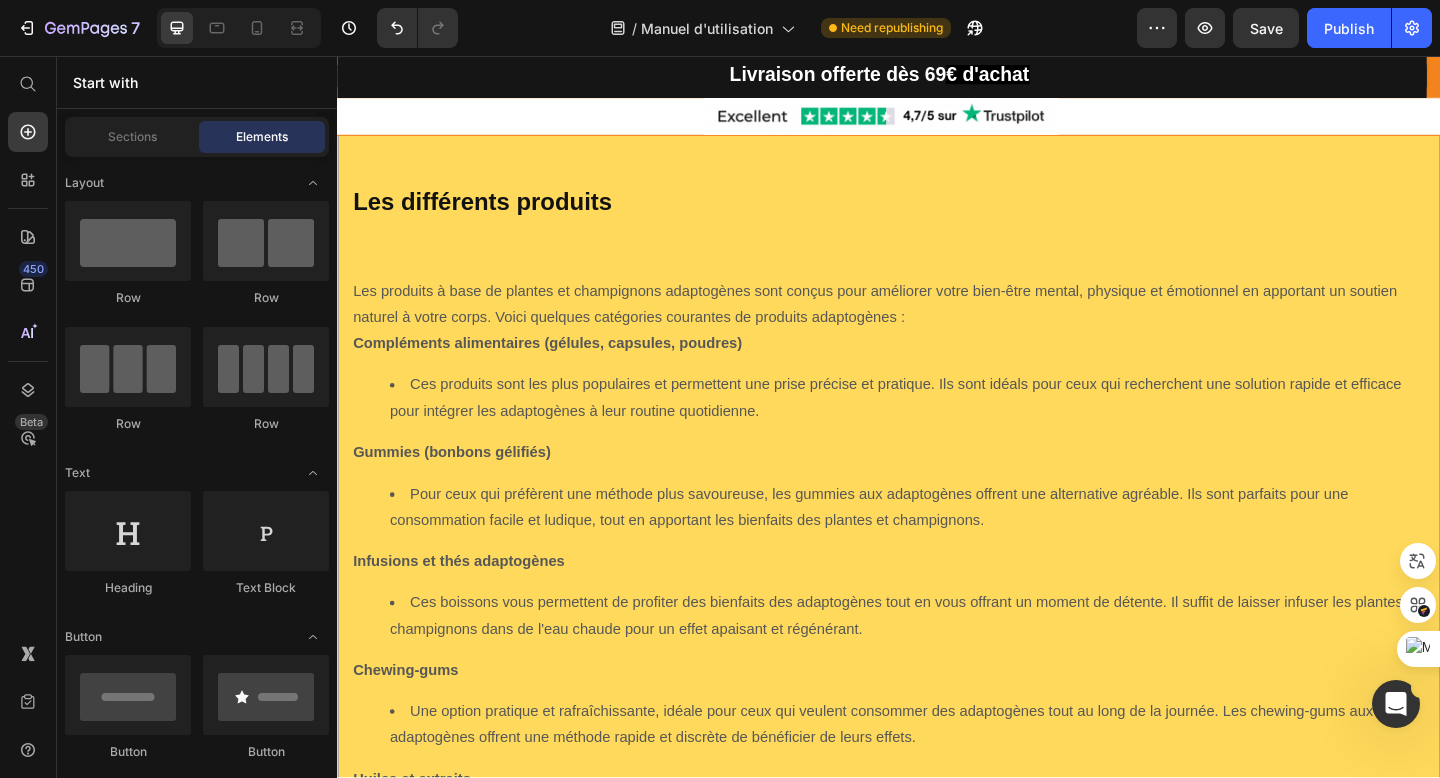 click on "Les différents produits Heading Les produits à base de plantes et champignons adaptogènes sont conçus pour améliorer votre bien-être mental, physique et émotionnel en apportant un soutien naturel à votre corps. Voici quelques catégories courantes de produits adaptogènes : Compléments alimentaires (gélules, capsules, poudres) Ces produits sont les plus populaires et permettent une prise précise et pratique. Ils sont idéals pour ceux qui recherchent une solution rapide et efficace pour intégrer les adaptogènes à leur routine quotidienne. Gummies (bonbons gélifiés) Pour ceux qui préfèrent une méthode plus savoureuse, les gummies aux adaptogènes offrent une alternative agréable. Ils sont parfaits pour une consommation facile et ludique, tout en apportant les bienfaits des plantes et champignons. Infusions et thés adaptogènes Chewing-gums Huiles et extraits Text block Row Row Section 4" at bounding box center (937, 640) 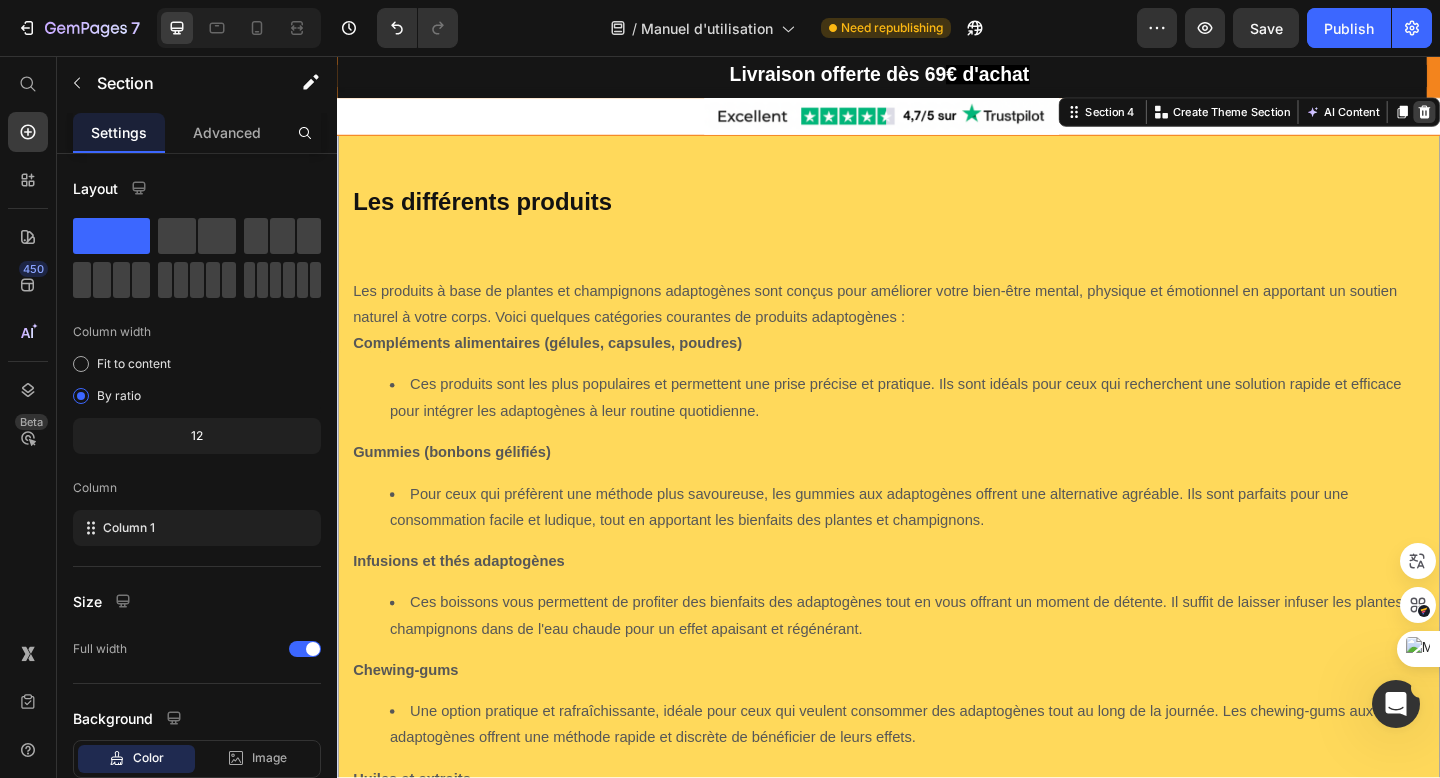 click 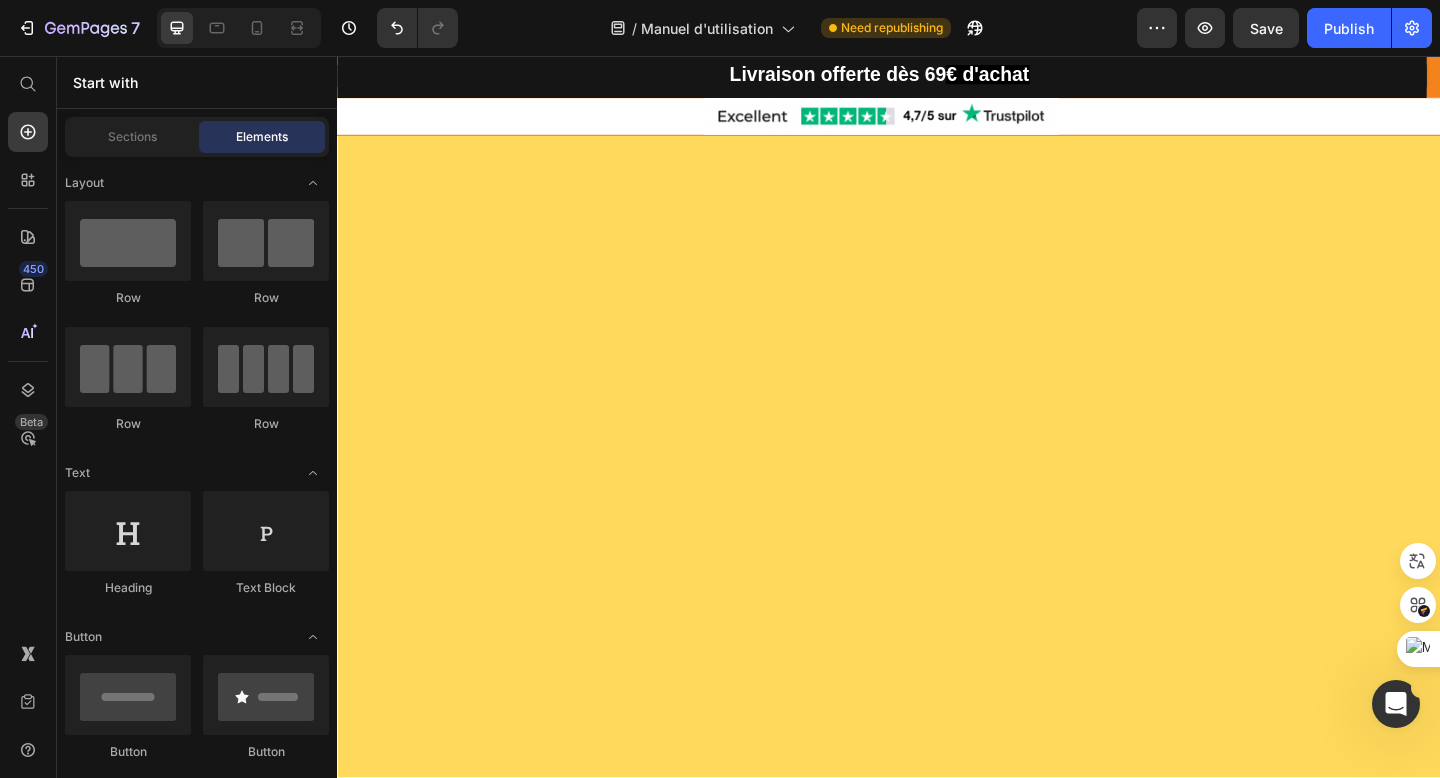 click at bounding box center [937, 691] 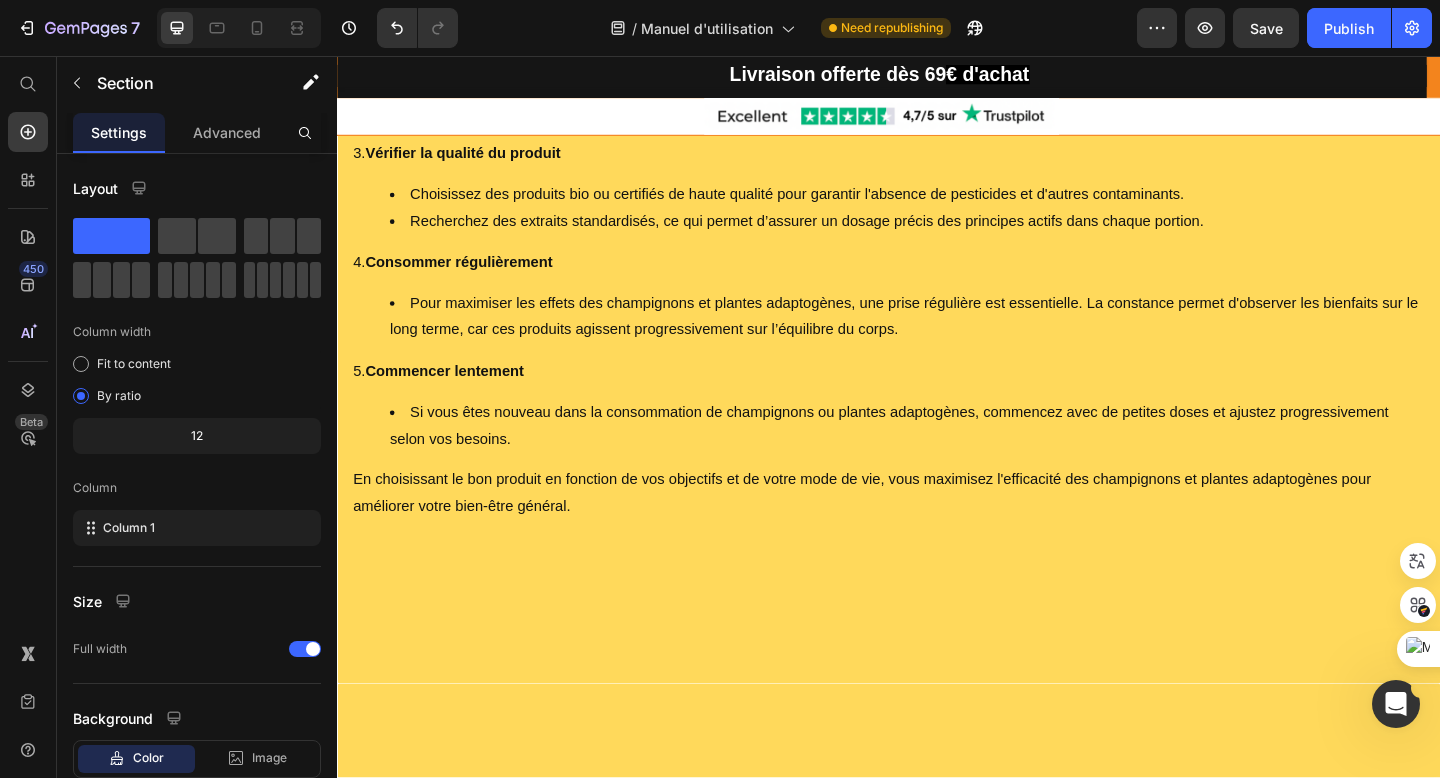 scroll, scrollTop: 0, scrollLeft: 0, axis: both 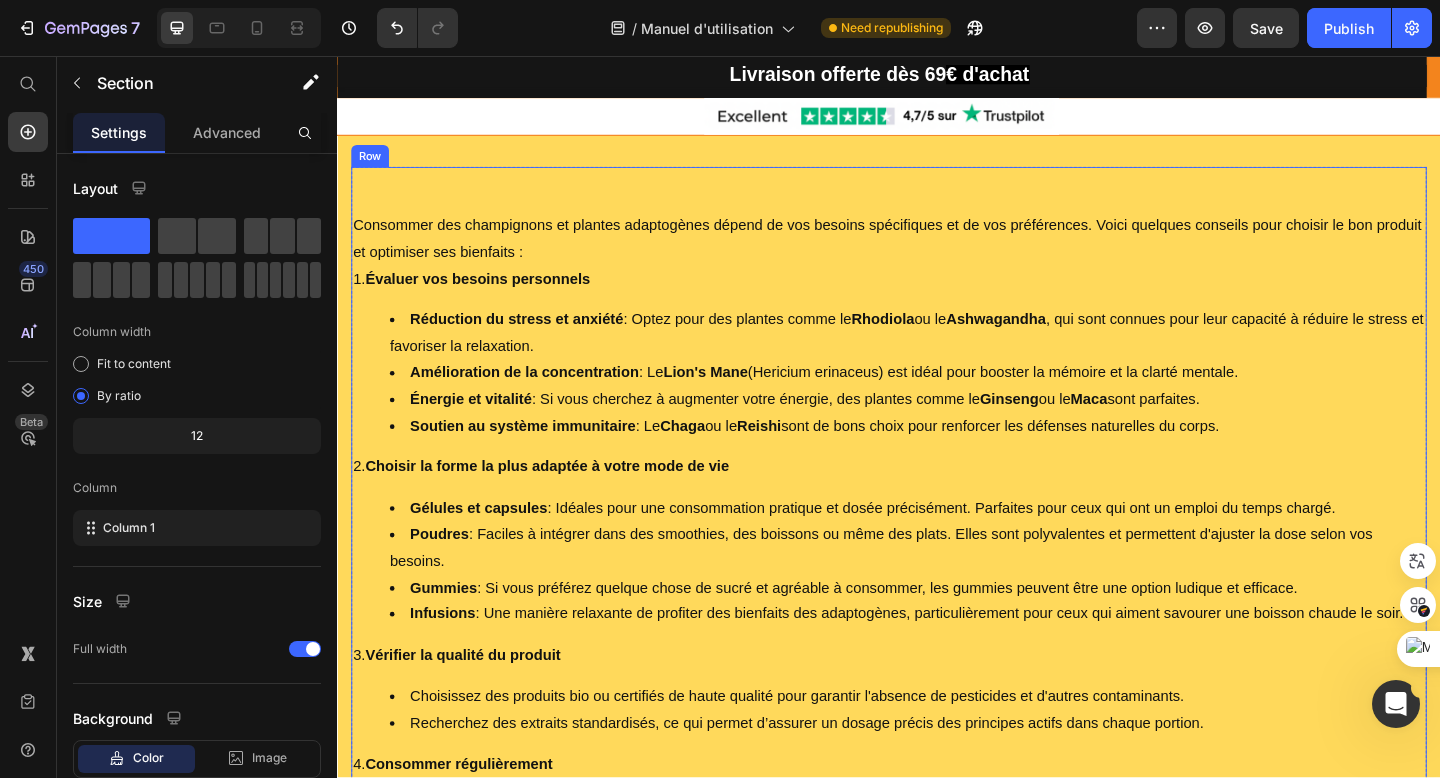 click on "Comment choisir le bon produit...         Heading Consommer des champignons et plantes adaptogènes dépend de vos besoins spécifiques et de vos préférences. Voici quelques conseils pour choisir le bon produit et optimiser ses bienfaits : 1.  Évaluer vos besoins personnels Réduction du stress et anxiété  : Optez pour des plantes comme le  Rhodiola  ou le  Ashwagandha , qui sont connues pour leur capacité à réduire le stress et favoriser la relaxation. Amélioration de la concentration  : Le  Lion's Mane  (Hericium erinaceus) est idéal pour booster la mémoire et la clarté mentale. Énergie et vitalité  : Si vous cherchez à augmenter votre énergie, des plantes comme le  Ginseng  ou le  Maca  sont parfaites. Soutien au système immunitaire  : Le  Chaga  ou le  Reishi  sont de bons choix pour renforcer les défenses naturelles du corps. 2.  Choisir la forme la plus adaptée à votre mode de vie Gélules et capsules Poudres Gummies Infusions 3.  Vérifier la qualité du produit 4.  5.  Row" at bounding box center [937, 691] 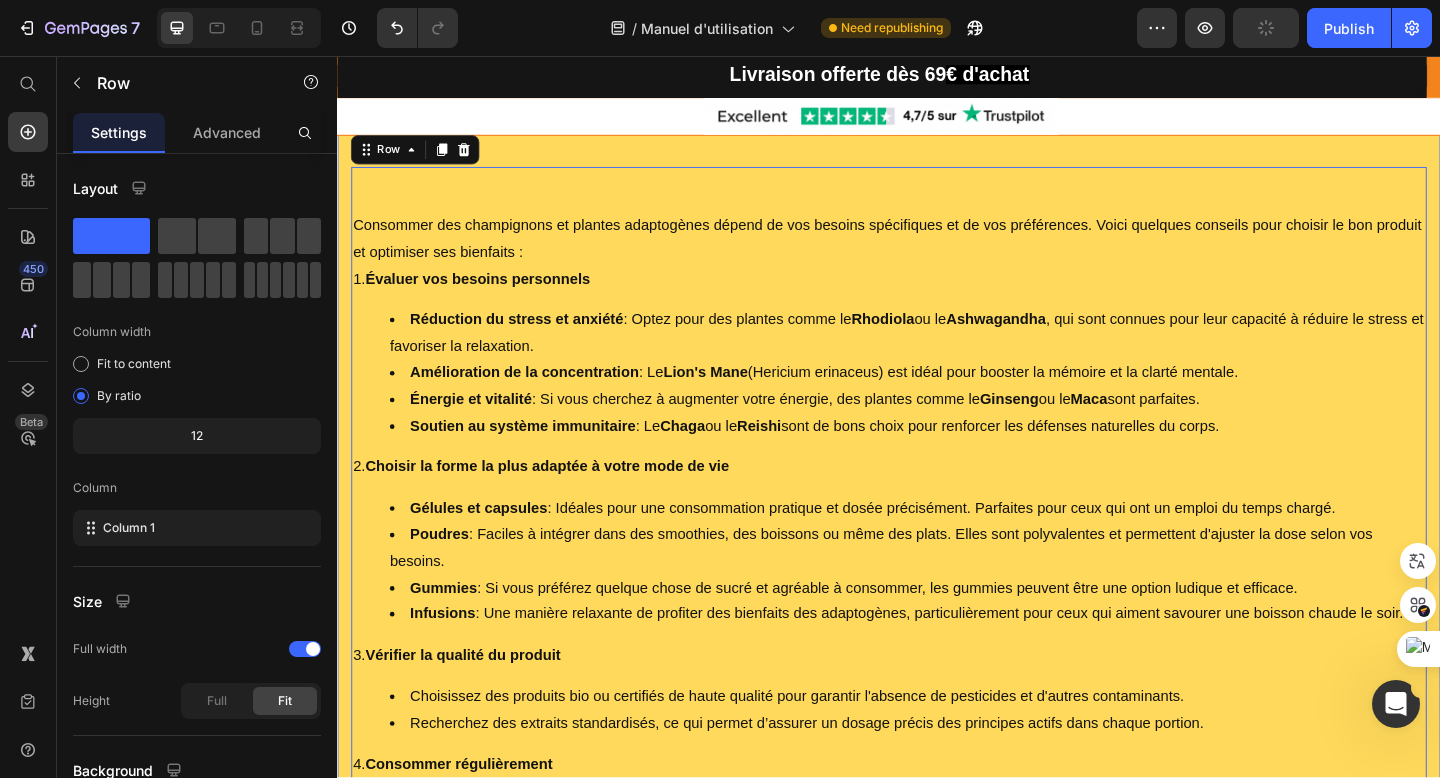 click on "Comment choisir le bon produit...         Heading Consommer des champignons et plantes adaptogènes dépend de vos besoins spécifiques et de vos préférences. Voici quelques conseils pour choisir le bon produit et optimiser ses bienfaits : 1.  Évaluer vos besoins personnels Réduction du stress et anxiété  : Optez pour des plantes comme le  Rhodiola  ou le  Ashwagandha , qui sont connues pour leur capacité à réduire le stress et favoriser la relaxation. Amélioration de la concentration  : Le  Lion's Mane  (Hericium erinaceus) est idéal pour booster la mémoire et la clarté mentale. Énergie et vitalité  : Si vous cherchez à augmenter votre énergie, des plantes comme le  Ginseng  ou le  Maca  sont parfaites. Soutien au système immunitaire  : Le  Chaga  ou le  Reishi  sont de bons choix pour renforcer les défenses naturelles du corps. 2.  Choisir la forme la plus adaptée à votre mode de vie Gélules et capsules Poudres Gummies Infusions 3.  Vérifier la qualité du produit 4.  5.  Row   0" at bounding box center [937, 691] 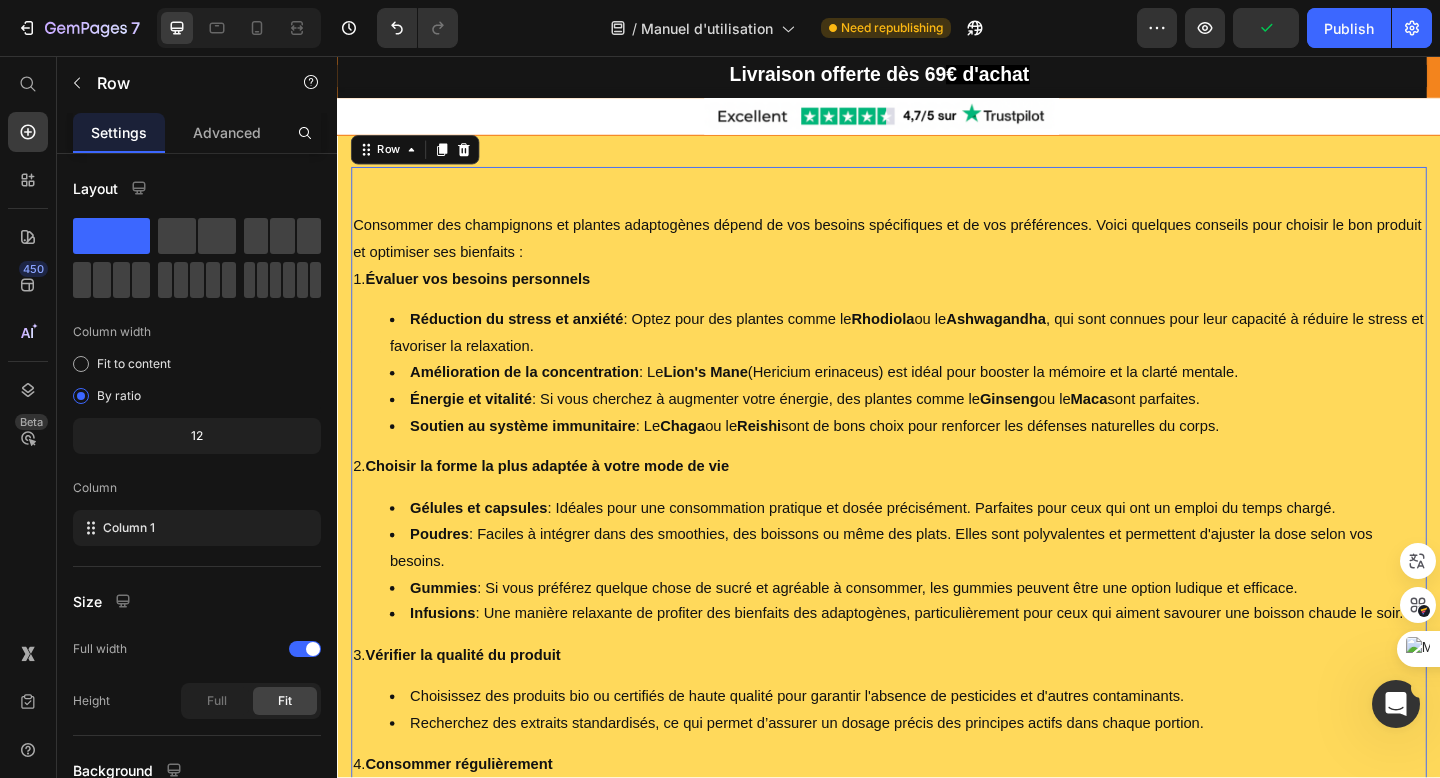 click on "Comment choisir le bon produit...         Heading Consommer des champignons et plantes adaptogènes dépend de vos besoins spécifiques et de vos préférences. Voici quelques conseils pour choisir le bon produit et optimiser ses bienfaits : 1.  Évaluer vos besoins personnels Réduction du stress et anxiété  : Optez pour des plantes comme le  Rhodiola  ou le  Ashwagandha , qui sont connues pour leur capacité à réduire le stress et favoriser la relaxation. Amélioration de la concentration  : Le  Lion's Mane  (Hericium erinaceus) est idéal pour booster la mémoire et la clarté mentale. Énergie et vitalité  : Si vous cherchez à augmenter votre énergie, des plantes comme le  Ginseng  ou le  Maca  sont parfaites. Soutien au système immunitaire  : Le  Chaga  ou le  Reishi  sont de bons choix pour renforcer les défenses naturelles du corps. 2.  Choisir la forme la plus adaptée à votre mode de vie Gélules et capsules Poudres Gummies Infusions 3.  Vérifier la qualité du produit 4.  5.  Row   0" at bounding box center [937, 691] 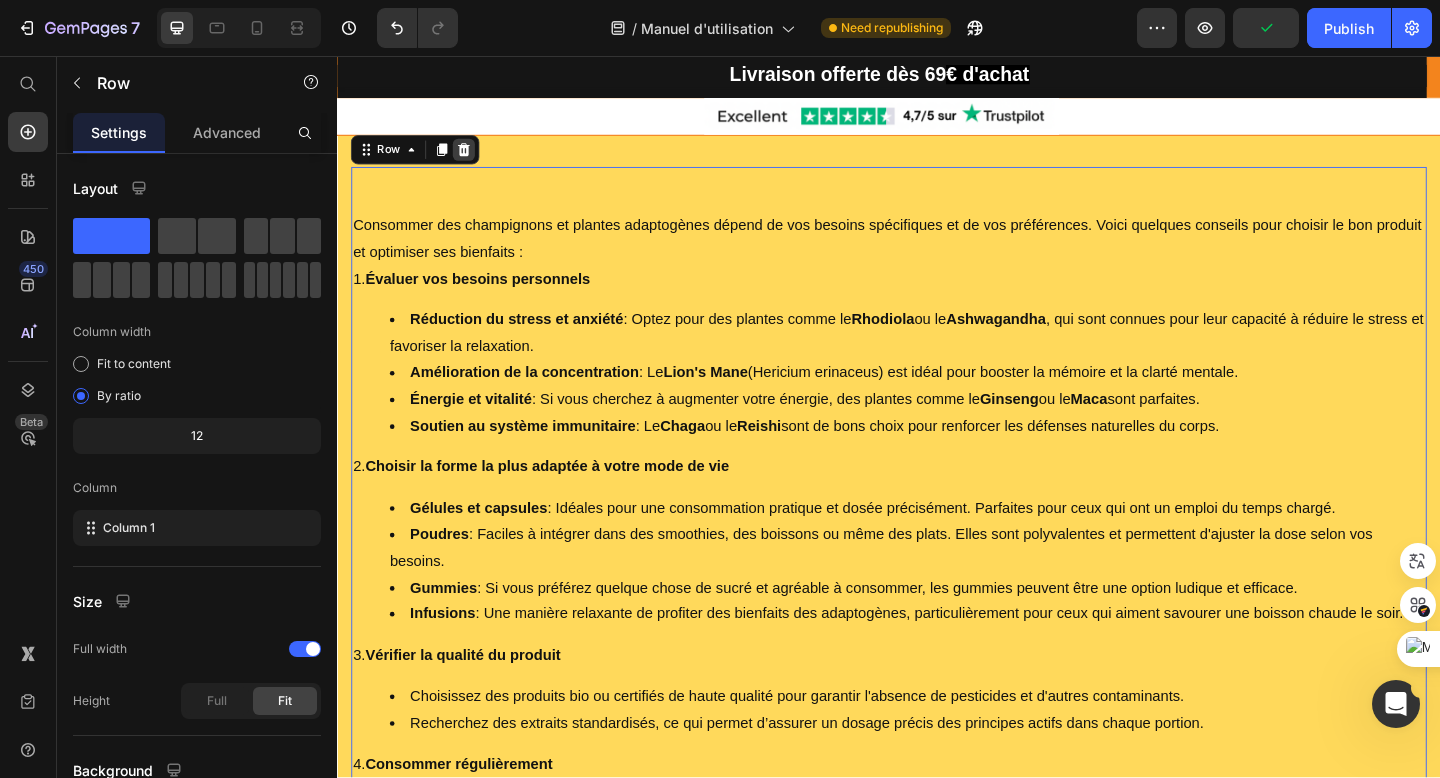 click 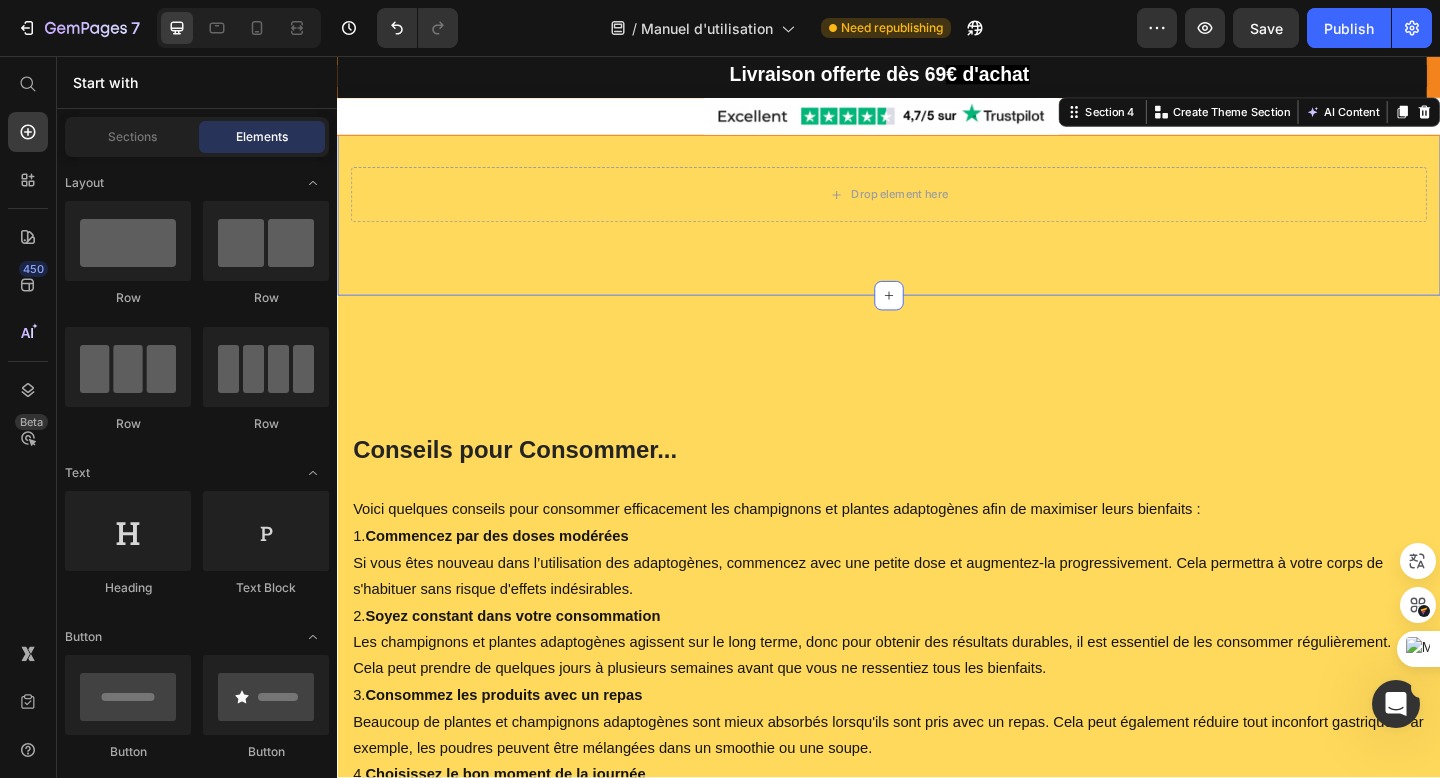 click on "Drop element here Row Section 4   Create Theme Section AI Content Write with GemAI What would you like to describe here? Tone and Voice Persuasive Product WHITE CRYSTAL PREMIUM Show more Generate" at bounding box center (937, 207) 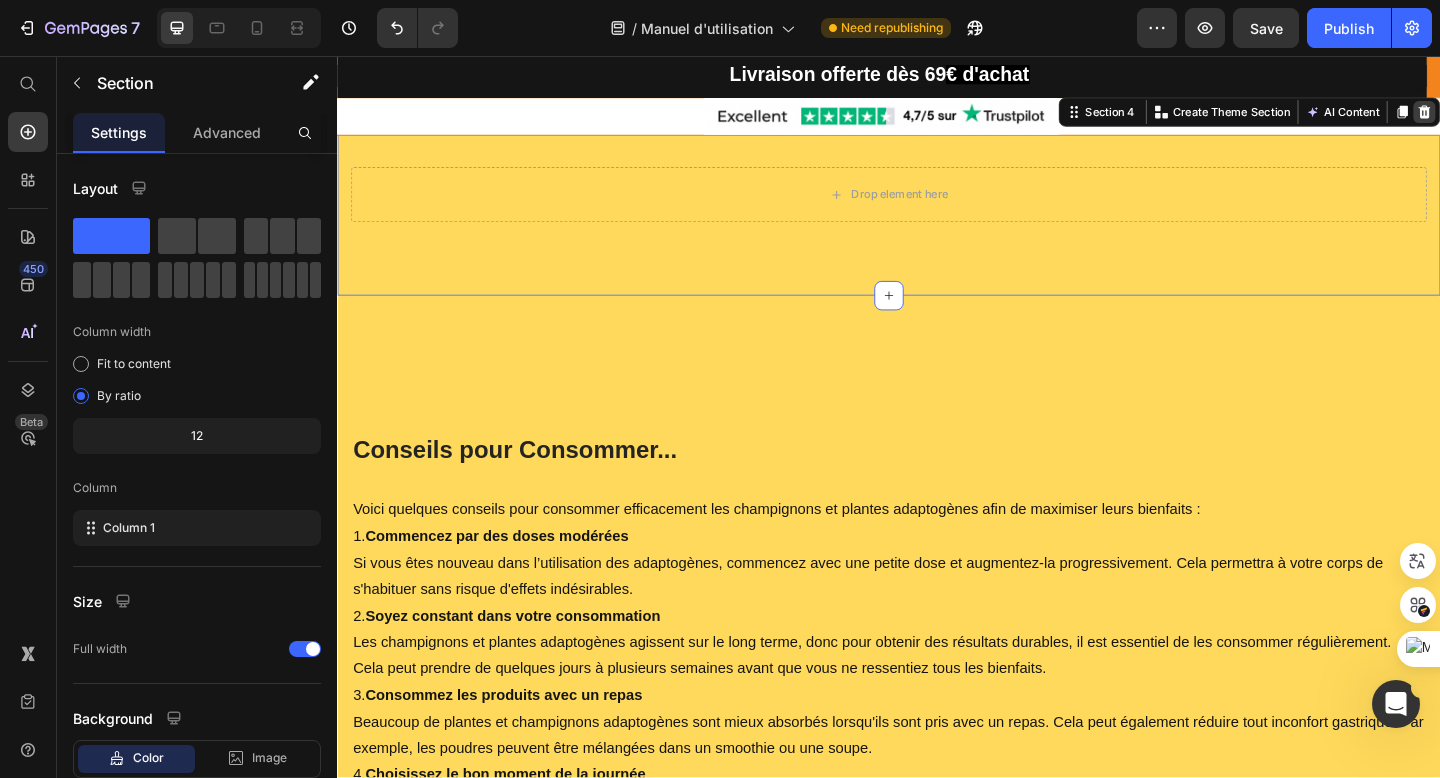 click at bounding box center [1520, 117] 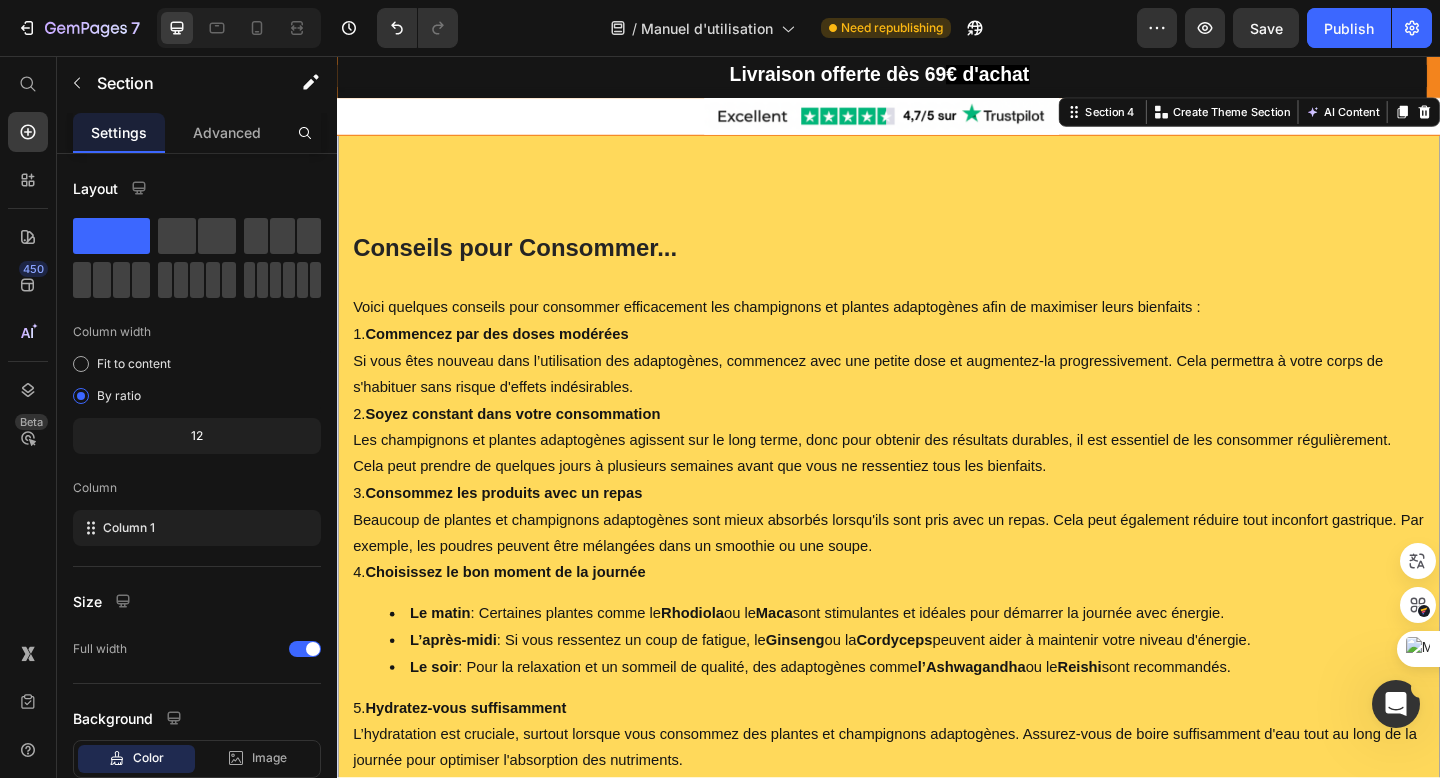 click on "Conseils pour Consommer... Heading Voici quelques conseils pour consommer efficacement les champignons et plantes adaptogènes afin de maximiser leurs bienfaits : 1.  Commencez par des doses modérées Si vous êtes nouveau dans l’utilisation des adaptogènes, commencez avec une petite dose et augmentez-la progressivement. Cela permettra à votre corps de s'habituer sans risque d'effets indésirables. 2.  Soyez constant dans votre consommation Les champignons et plantes adaptogènes agissent sur le long terme, donc pour obtenir des résultats durables, il est essentiel de les consommer régulièrement. Cela peut prendre de quelques jours à plusieurs semaines avant que vous ne ressentiez tous les bienfaits. 3.  Consommez les produits avec un repas Beaucoup de plantes et champignons adaptogènes sont mieux absorbés lorsqu'ils sont pris avec un repas. Cela peut également réduire tout inconfort gastrique. Par exemple, les poudres peuvent être mélangées dans un smoothie ou une soupe. 4.  Le matin Rhodiola" at bounding box center [937, 758] 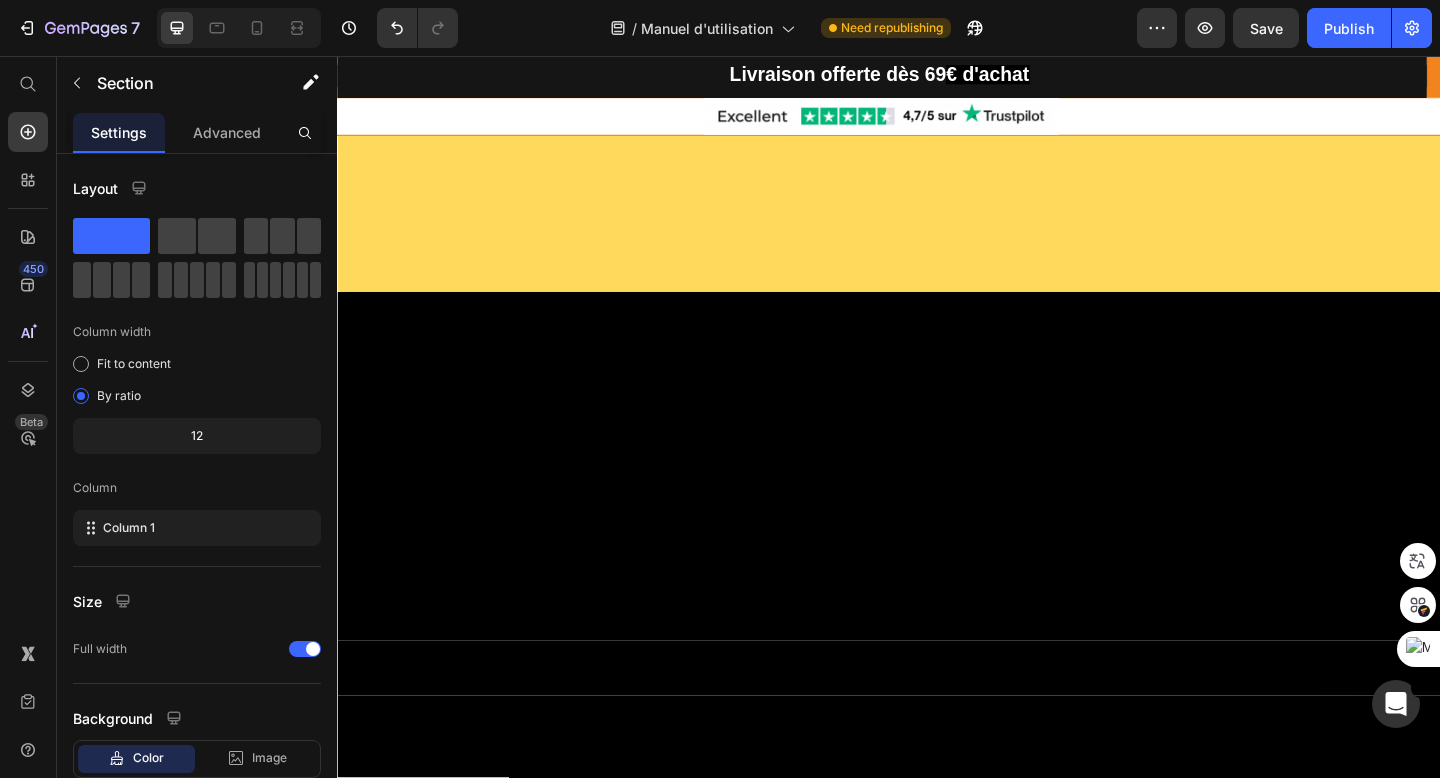 click at bounding box center [937, 205] 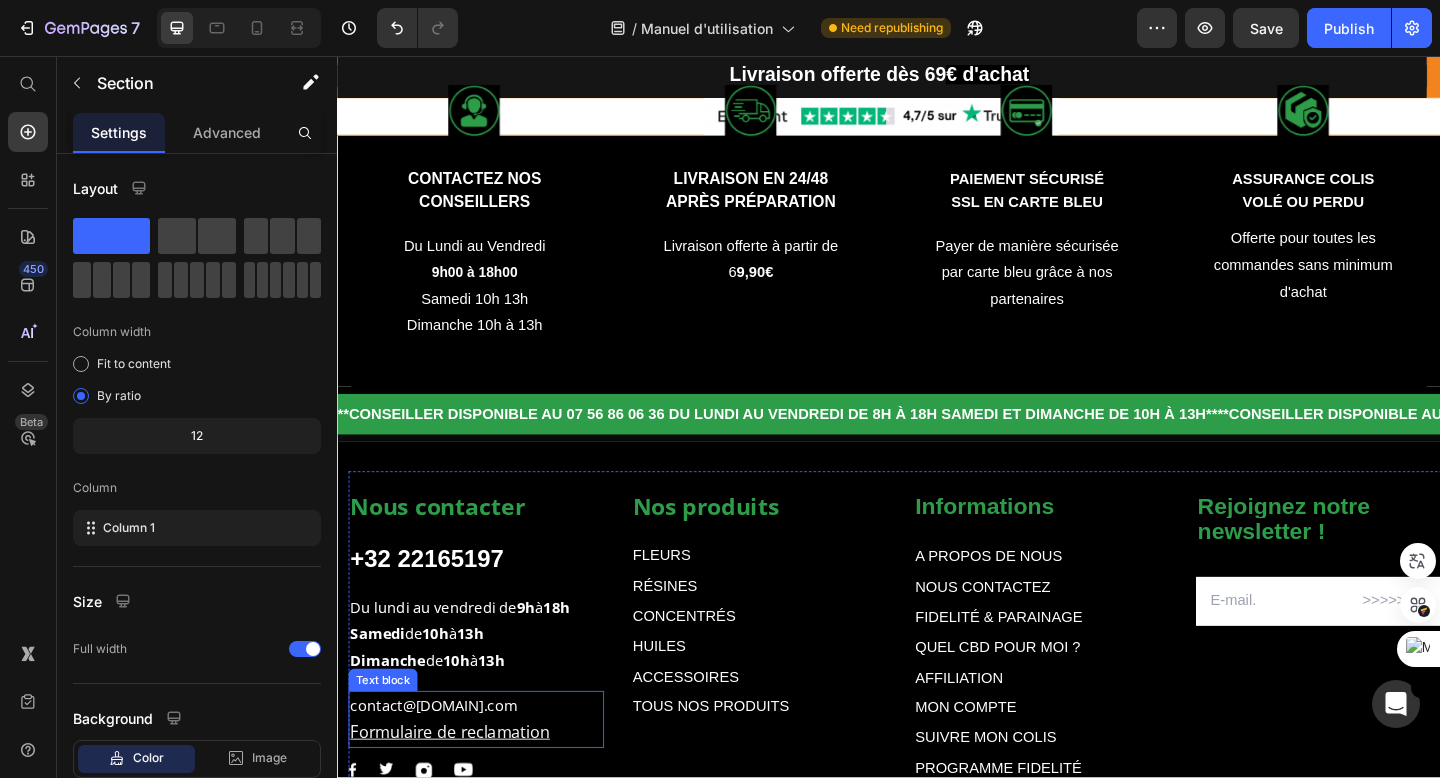 scroll, scrollTop: 0, scrollLeft: 0, axis: both 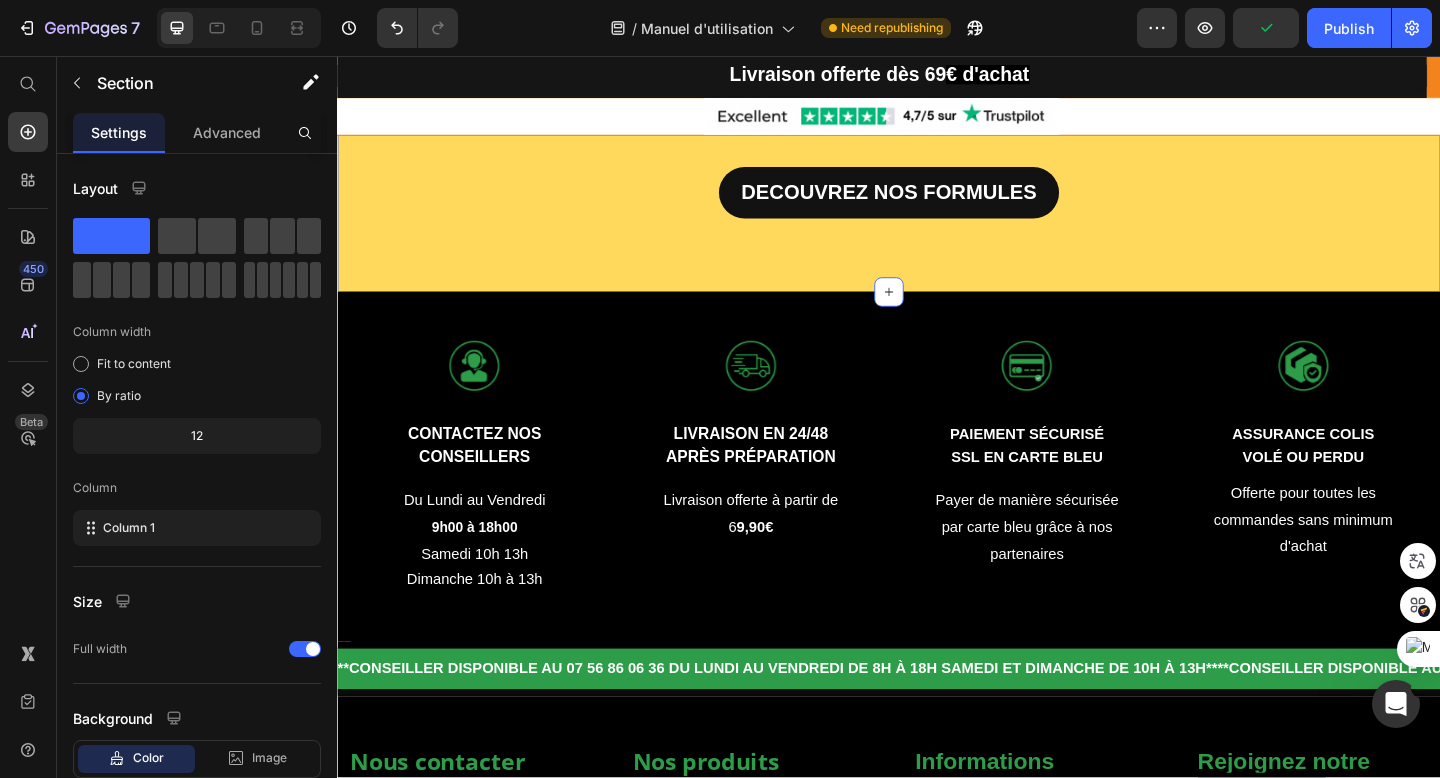click on "CONCLUSION          Heading   Embarquez avec Nous pour une               Révolution du Bien-Être         Text Block En intégrant les champignons et plantes adaptogènes dans votre quotidien, vous offrez à votre corps un soutien naturel pour faire face aux défis de la vie moderne. Leur capacité à améliorer la gestion du stress, renforcer l’énergie, et favoriser un bien-être global fait d'eux des alliés précieux pour une vie équilibrée. En suivant ces conseils et en faisant preuve de patience et de régularité, vous pourrez expérimenter les effets positifs de ces puissantes plantes et champignons sur votre santé mentale, physique et émotionnelle. Faites le choix d’une approche naturelle pour prendre soin de vous et découvrir un nouvel équilibre dans votre vie. Text block Row Row DECOUVREZ NOS FORMULES Button Row Section 4" at bounding box center [937, 205] 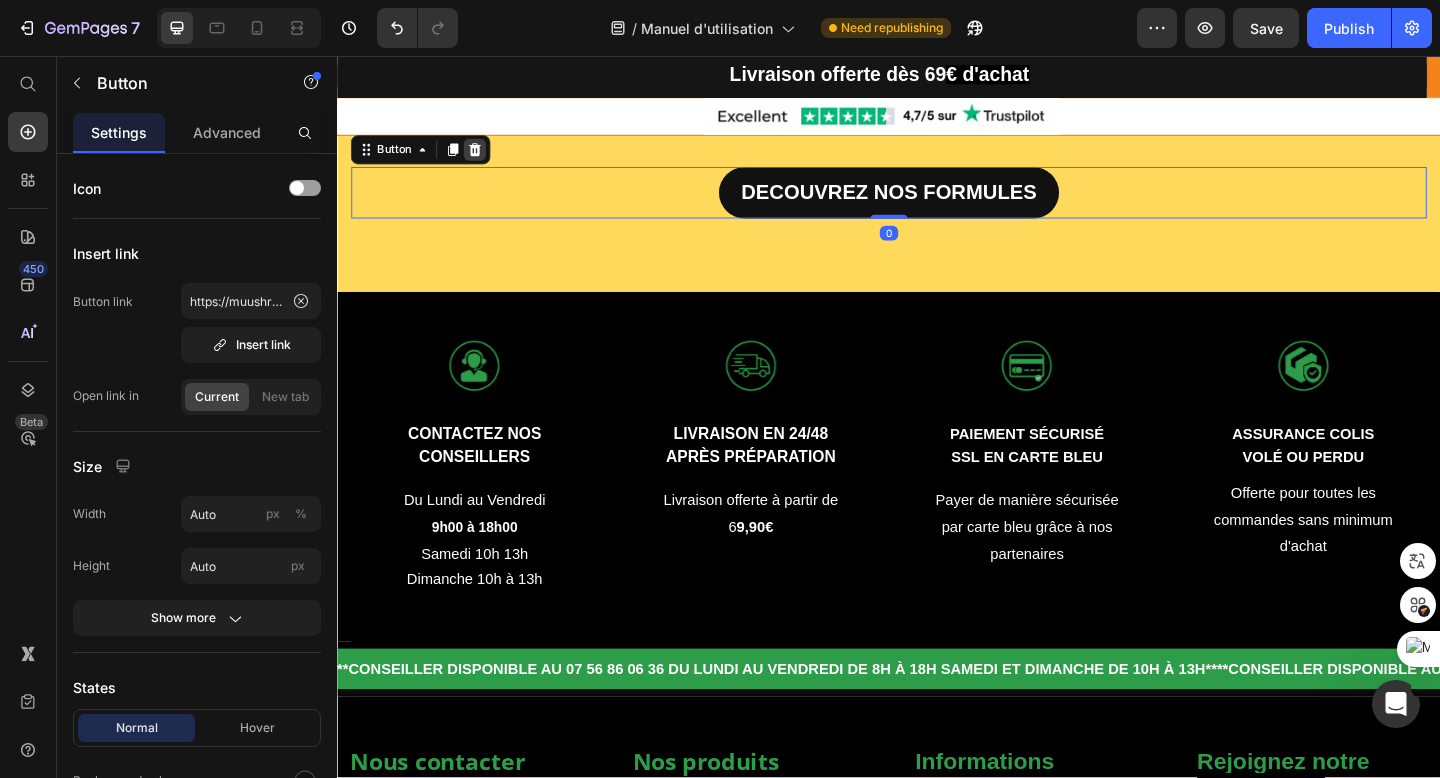 click 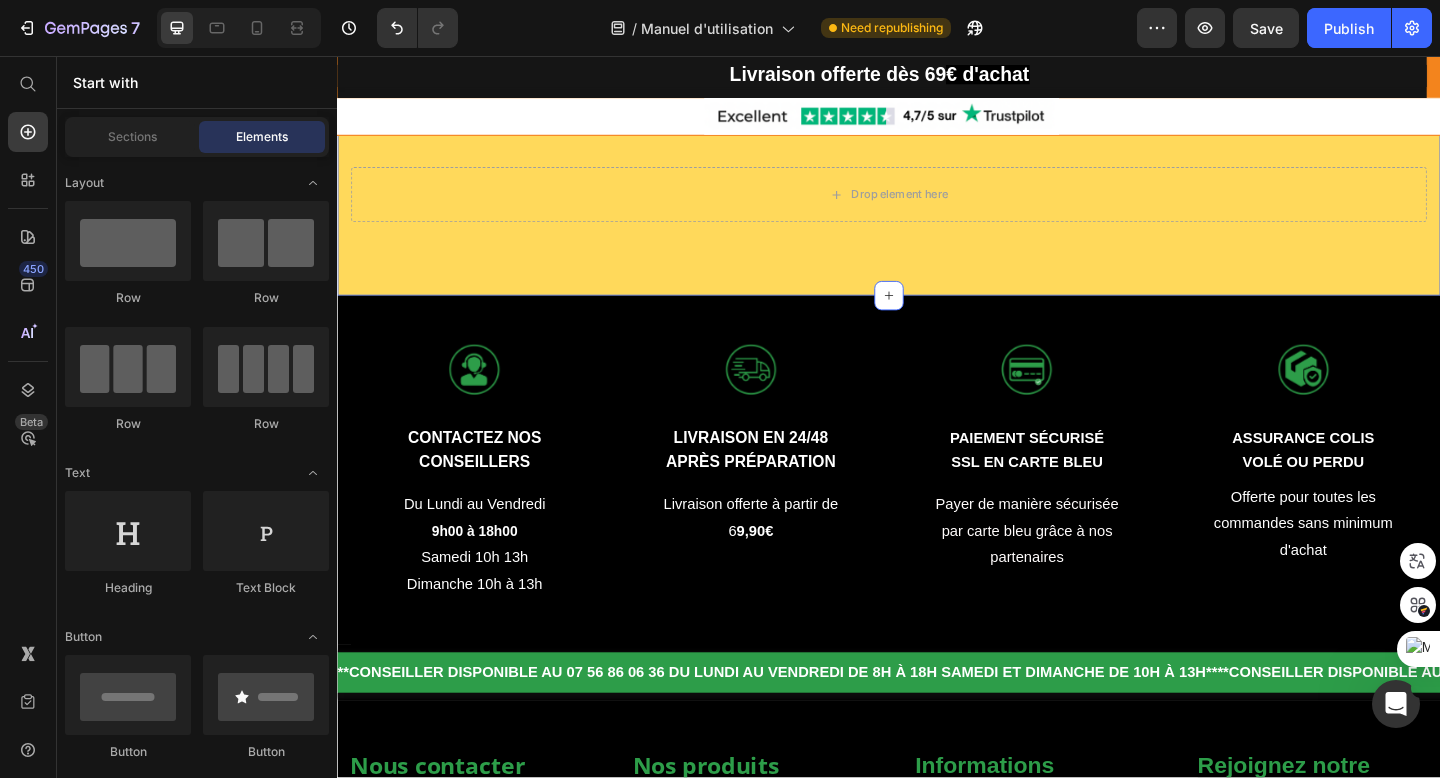 click on "CONCLUSION          Heading   Embarquez avec Nous pour une               Révolution du Bien-Être         Text Block En intégrant les champignons et plantes adaptogènes dans votre quotidien, vous offrez à votre corps un soutien naturel pour faire face aux défis de la vie moderne. Leur capacité à améliorer la gestion du stress, renforcer l’énergie, et favoriser un bien-être global fait d'eux des alliés précieux pour une vie équilibrée. En suivant ces conseils et en faisant preuve de patience et de régularité, vous pourrez expérimenter les effets positifs de ces puissantes plantes et champignons sur votre santé mentale, physique et émotionnelle. Faites le choix d’une approche naturelle pour prendre soin de vous et découvrir un nouvel équilibre dans votre vie. Text block Row Row
Drop element here Row Section 4" at bounding box center (937, 207) 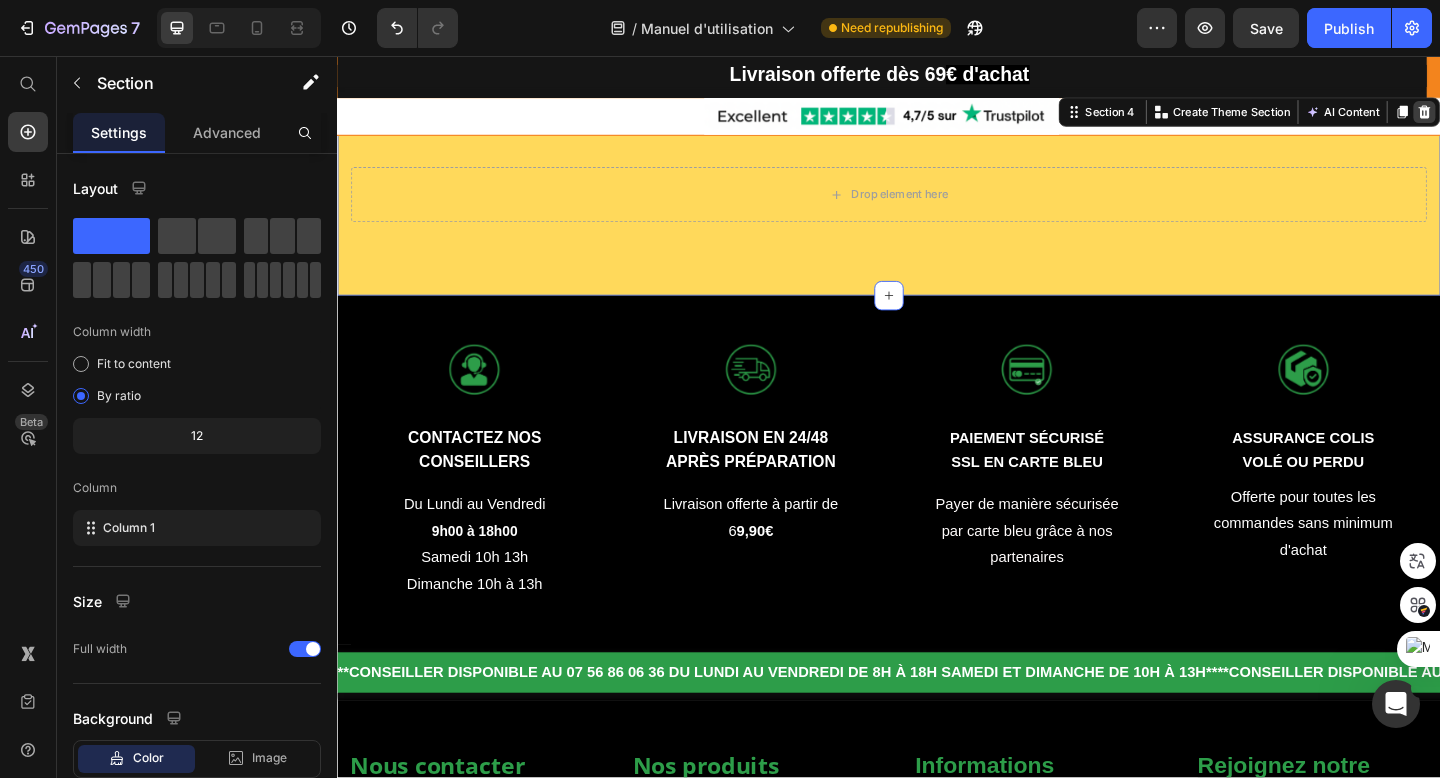click 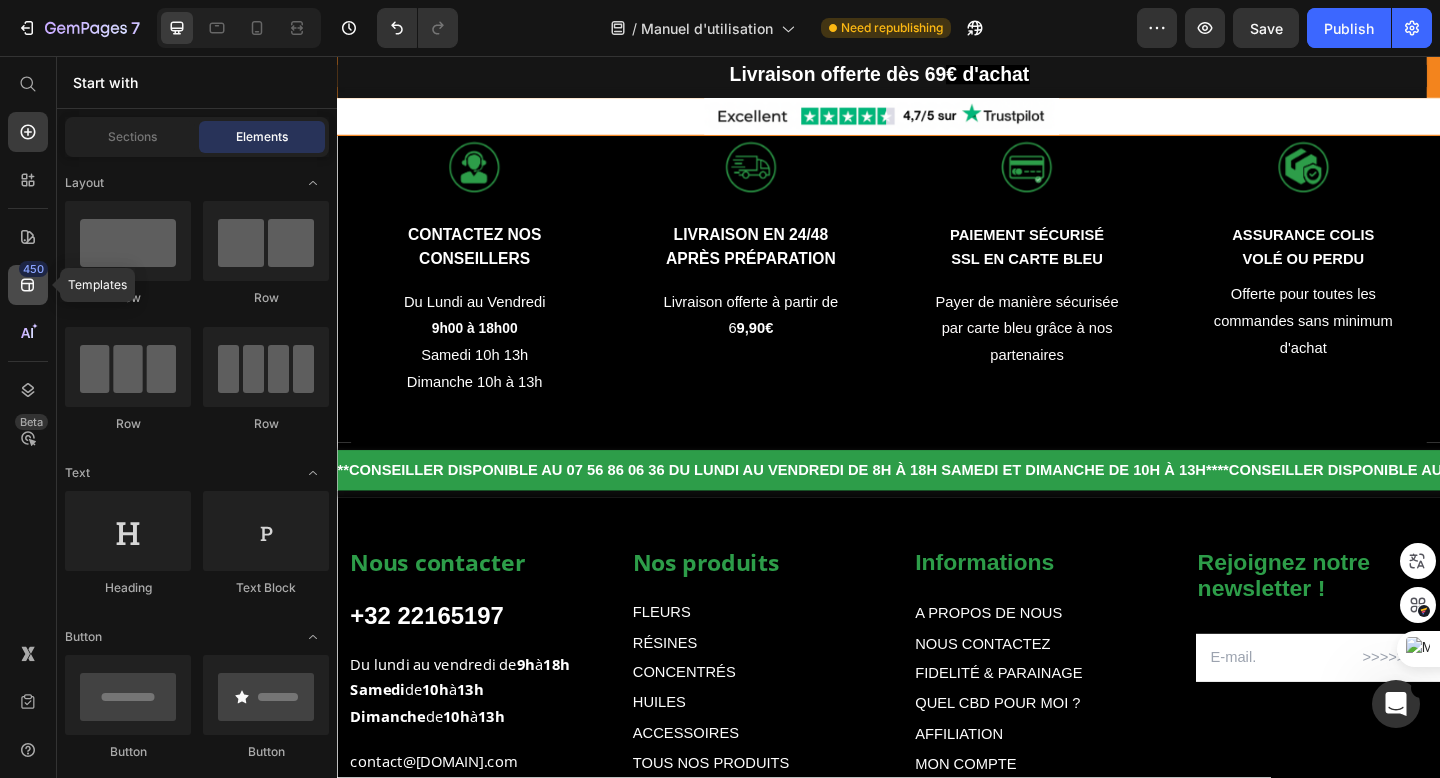 click 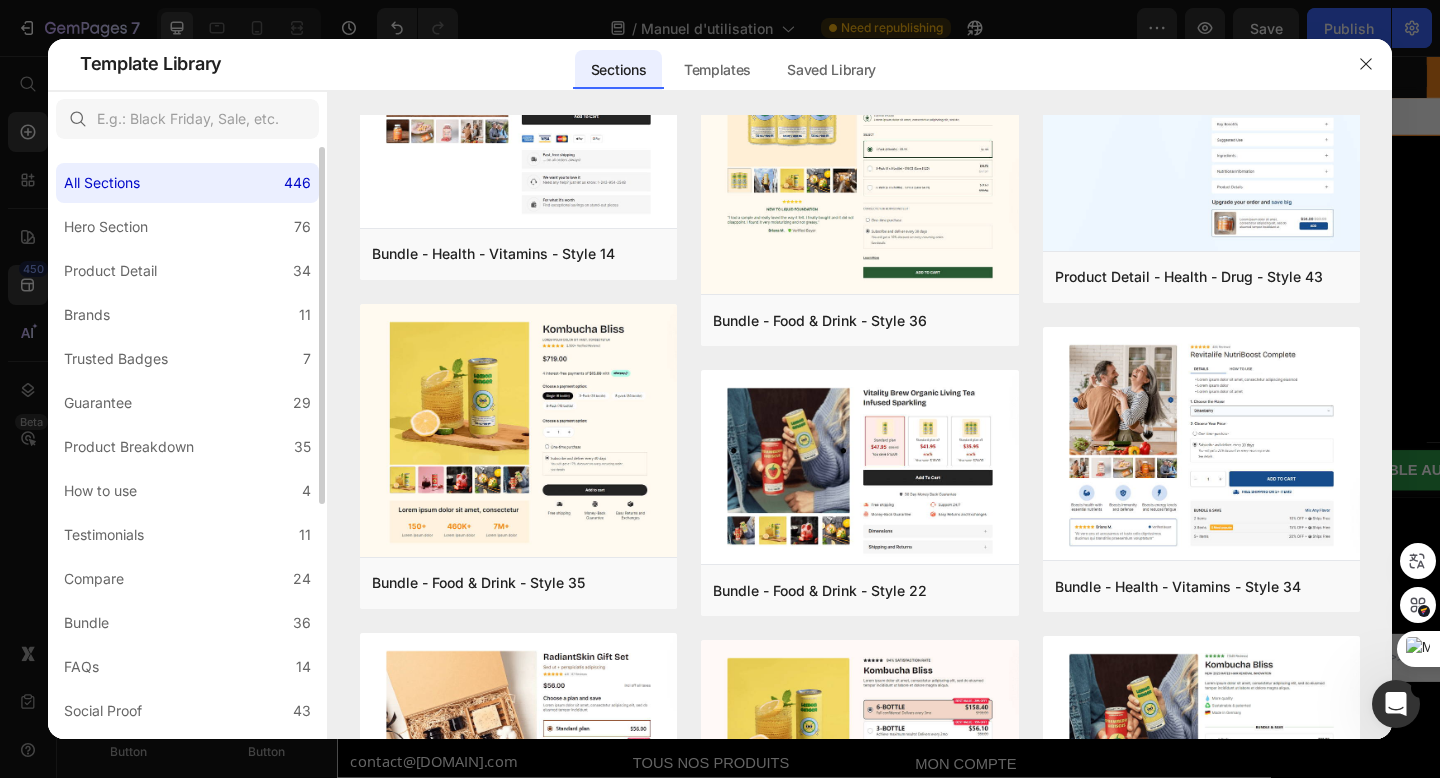 scroll, scrollTop: 917, scrollLeft: 0, axis: vertical 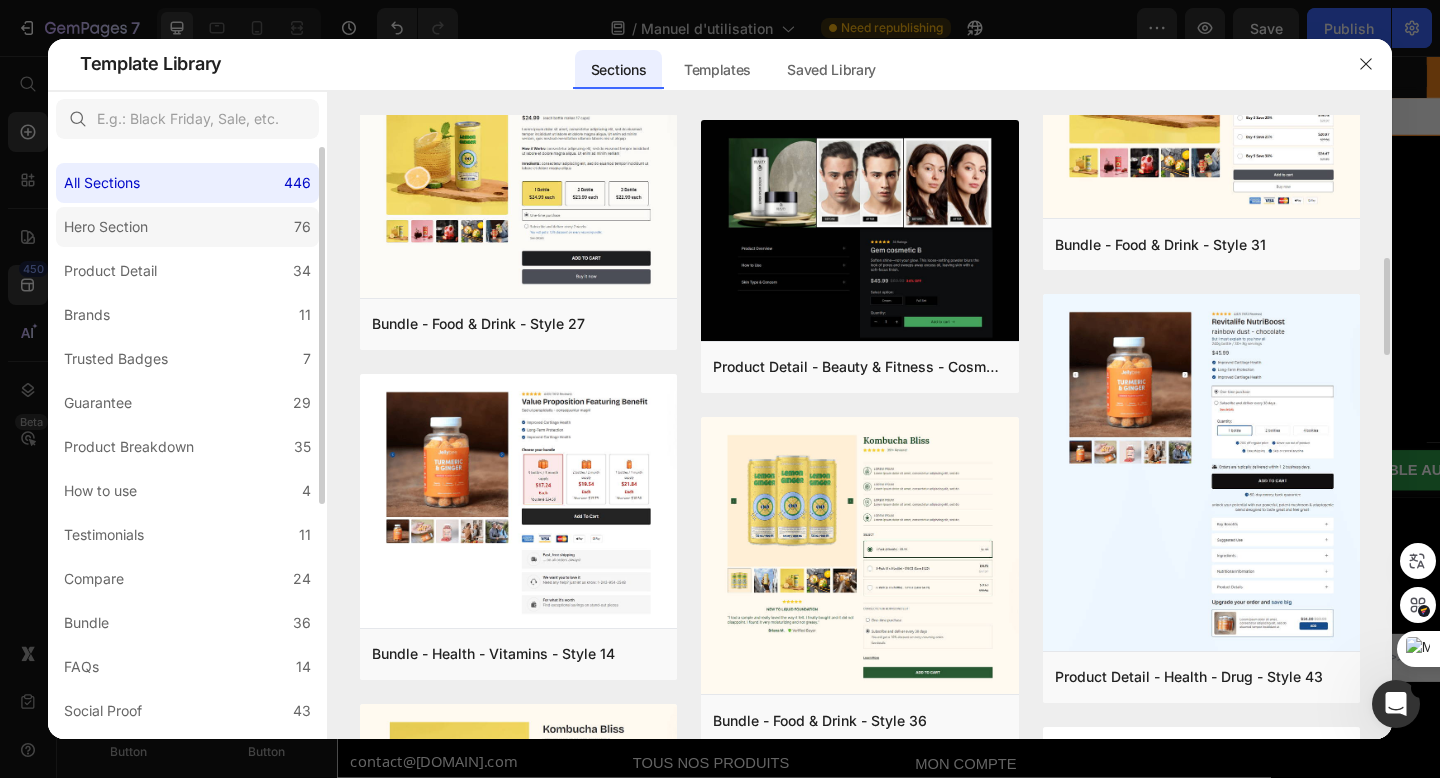 click on "Hero Section" at bounding box center [106, 227] 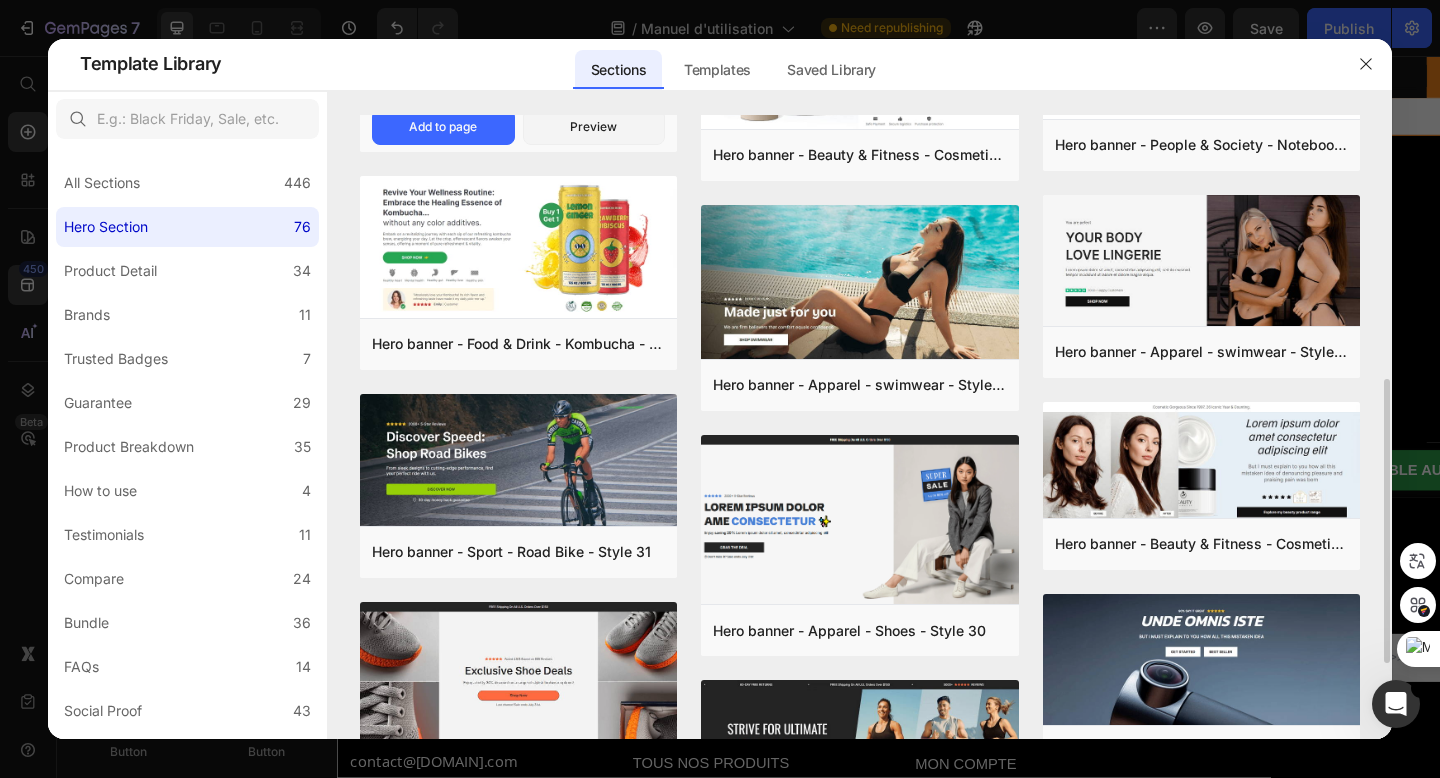 scroll, scrollTop: 576, scrollLeft: 0, axis: vertical 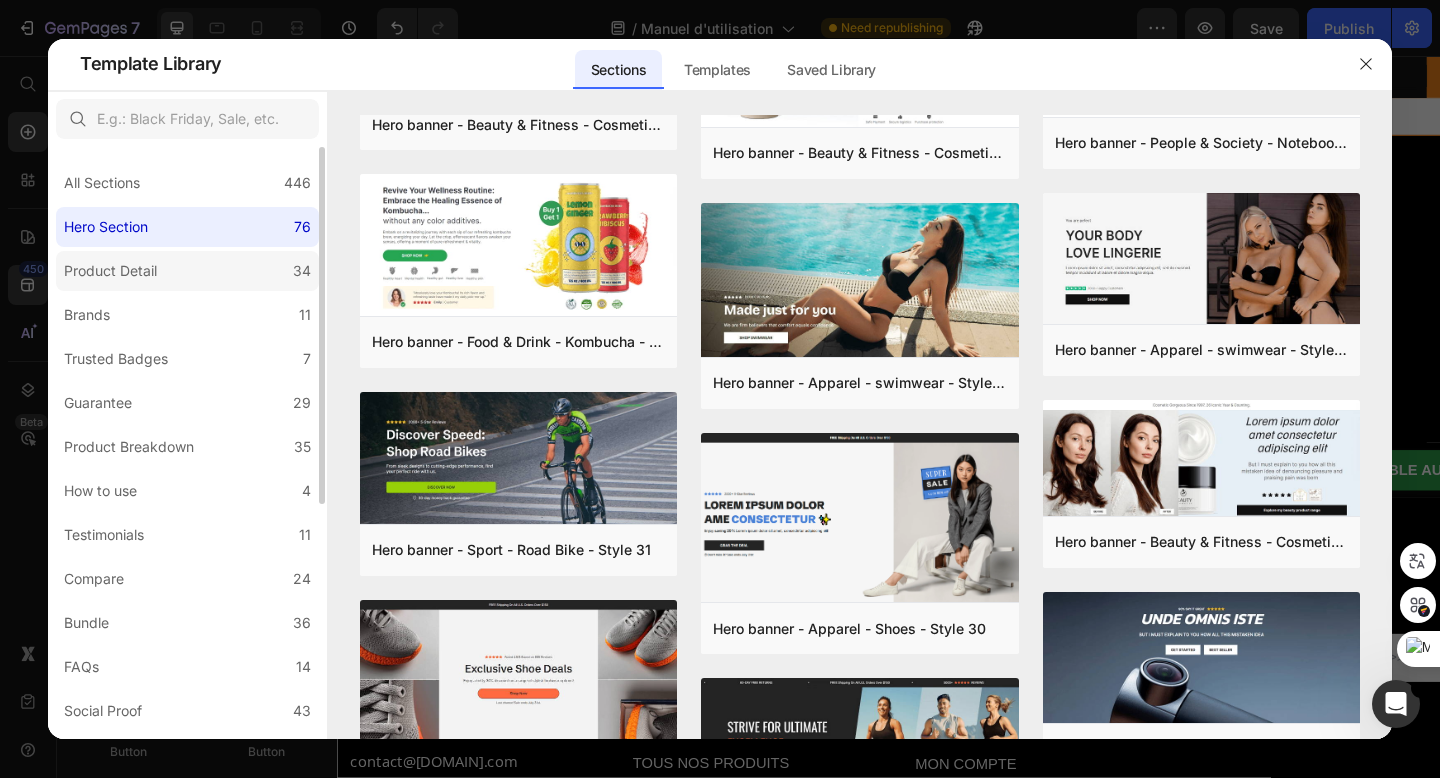 click on "Product Detail 34" 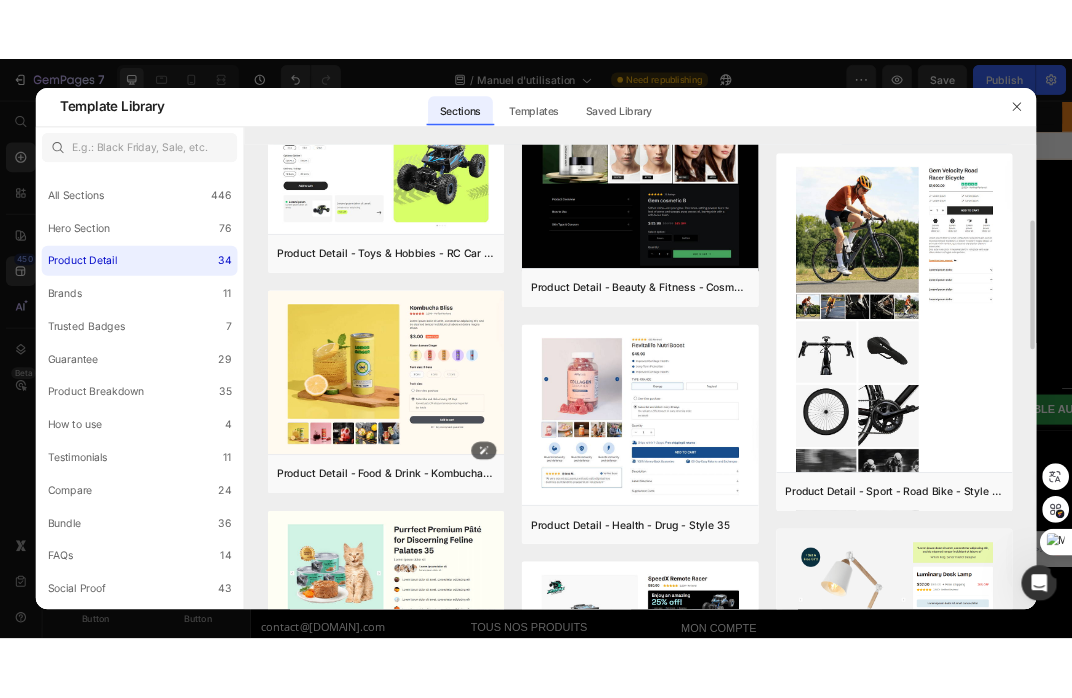 scroll, scrollTop: 362, scrollLeft: 0, axis: vertical 